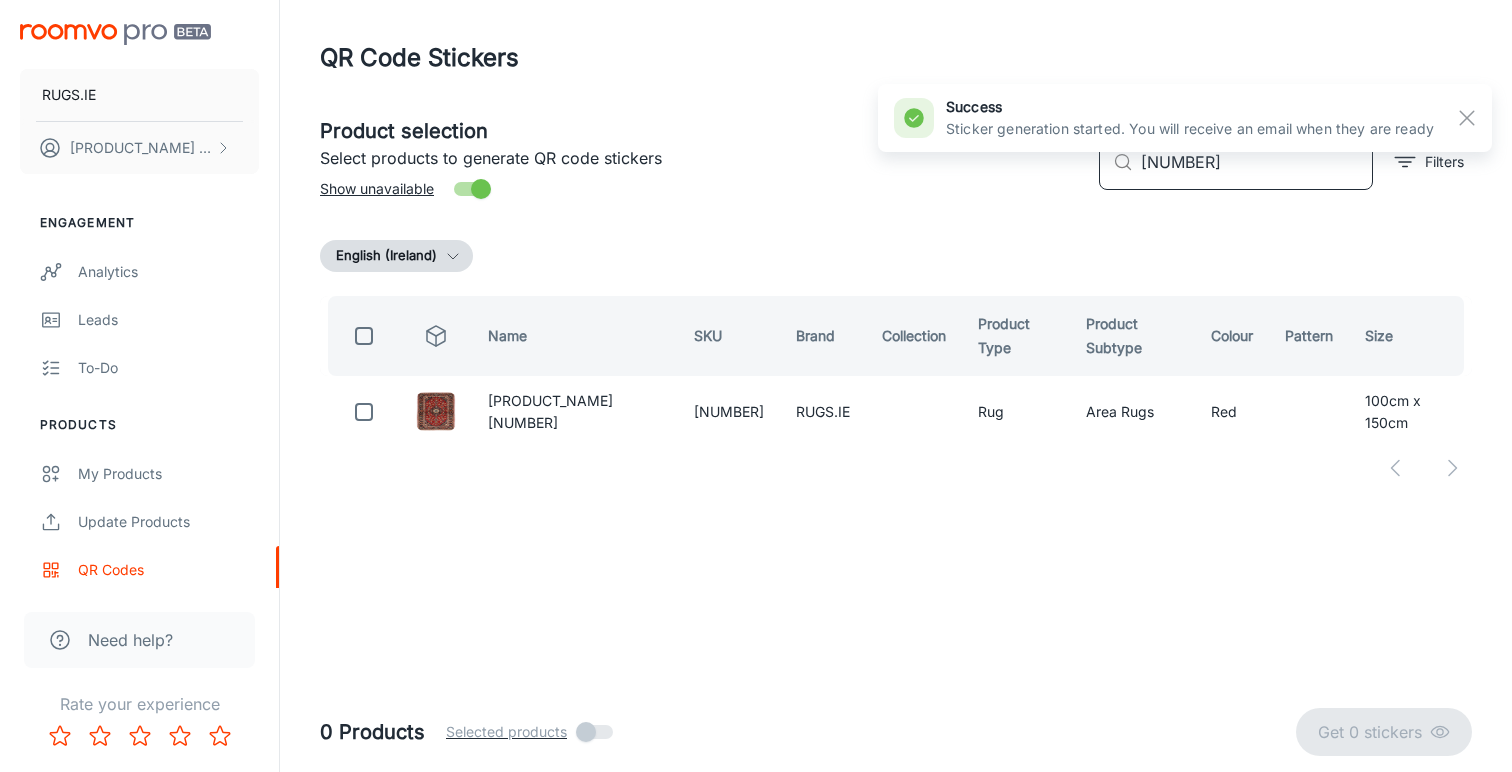 scroll, scrollTop: 0, scrollLeft: 0, axis: both 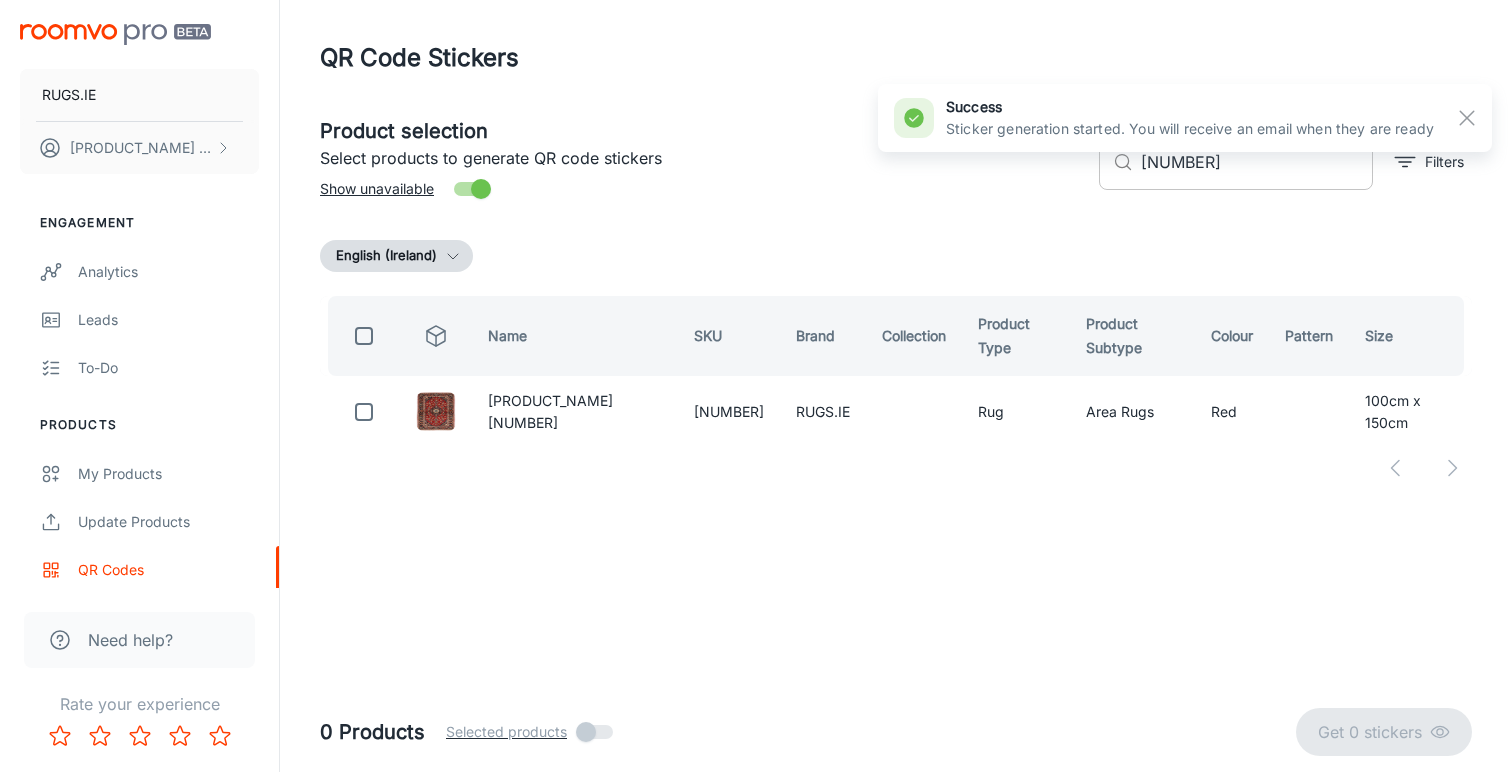 click on "[NUMBER]" at bounding box center [1257, 162] 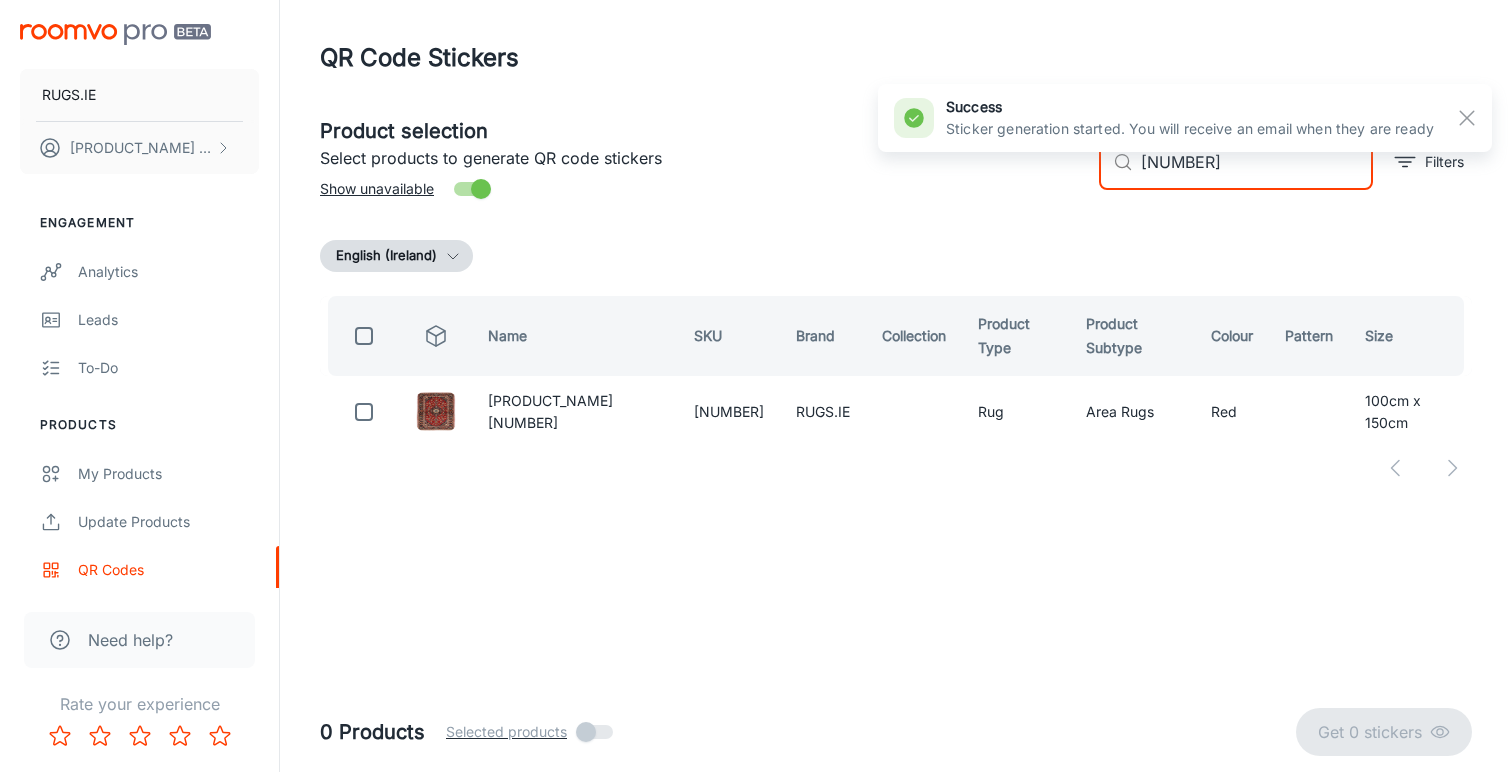 click on "[NUMBER]" at bounding box center [1257, 162] 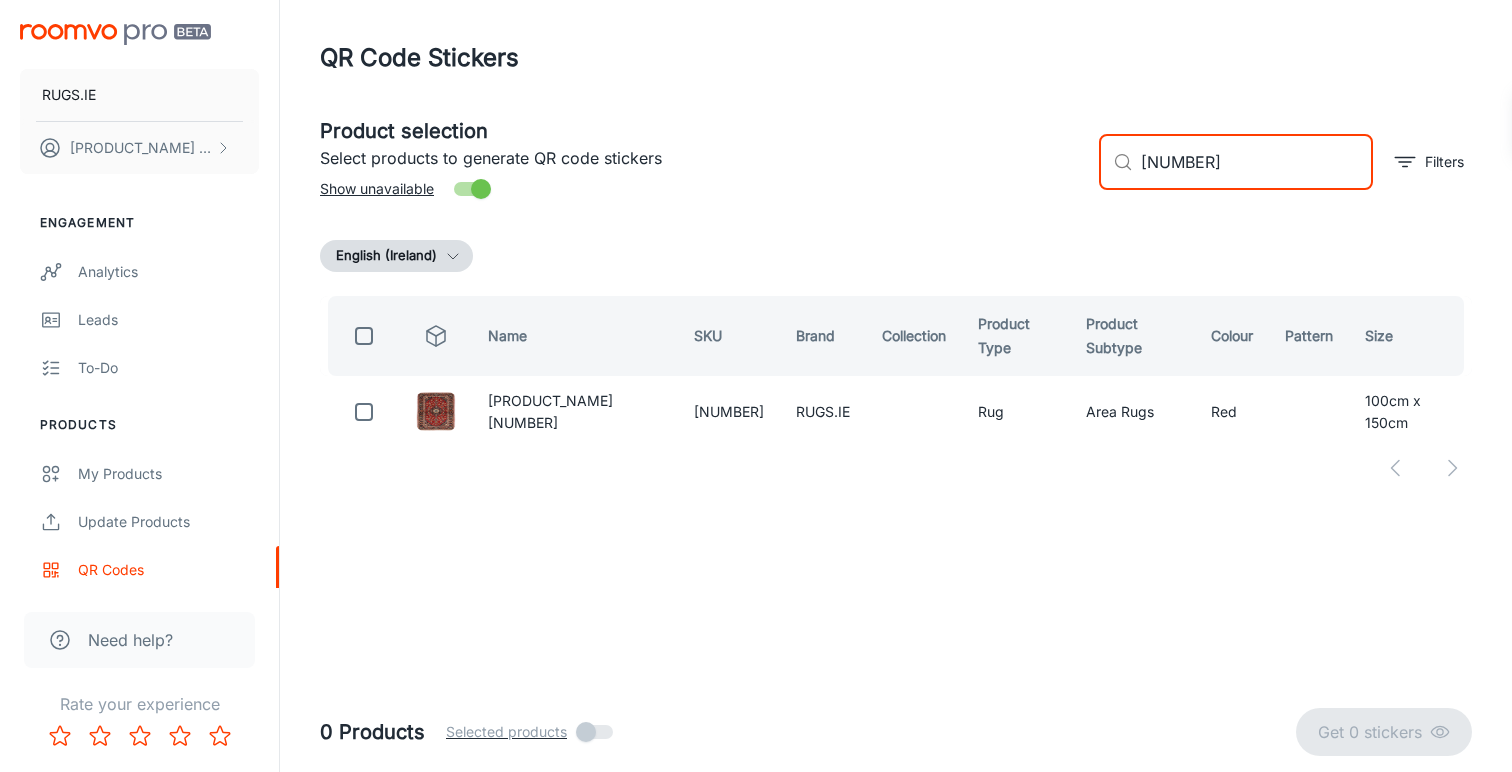 paste on "[NUMBER]" 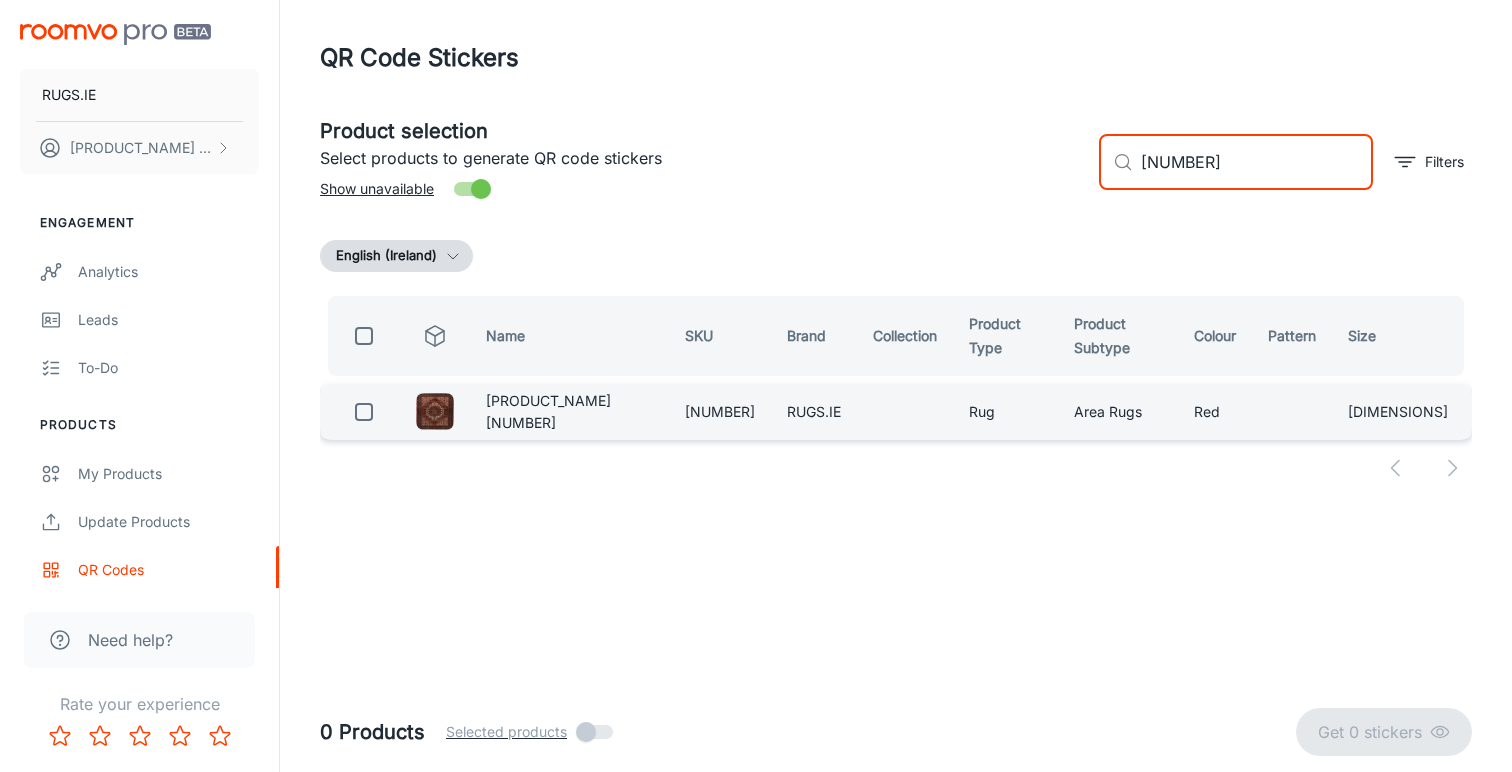 type on "[NUMBER]" 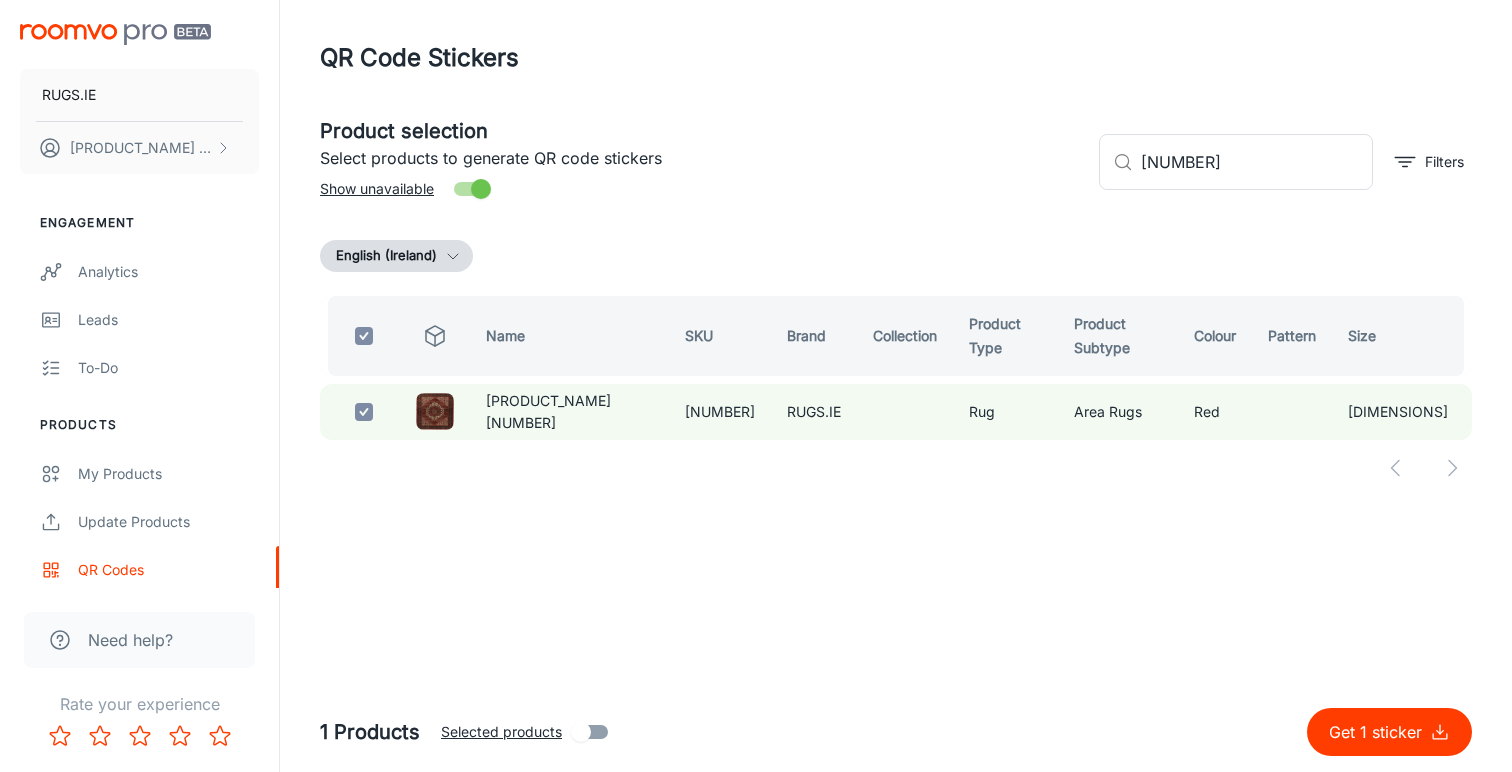 click on "Get 1 sticker" at bounding box center (1379, 732) 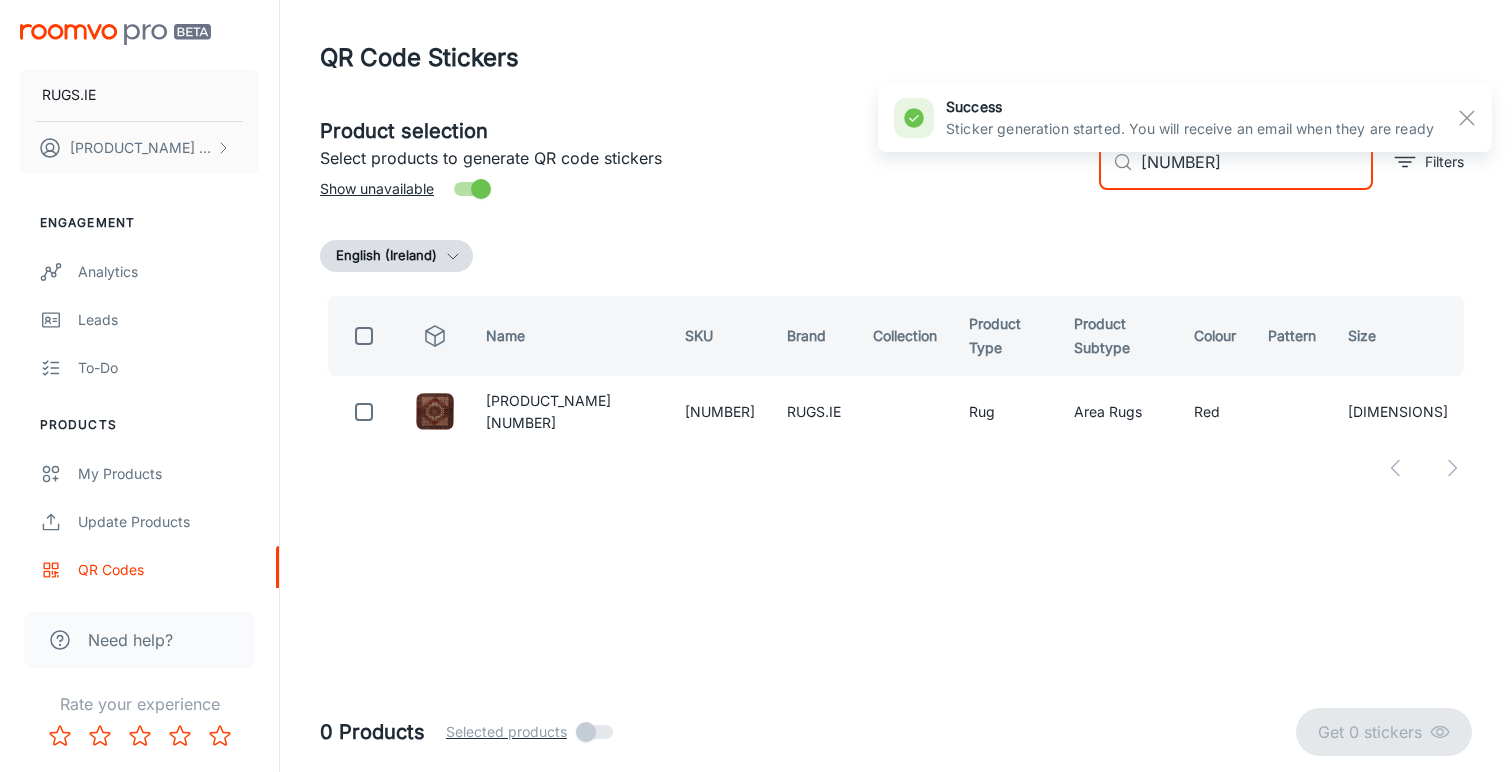 drag, startPoint x: 1207, startPoint y: 162, endPoint x: 1051, endPoint y: 162, distance: 156 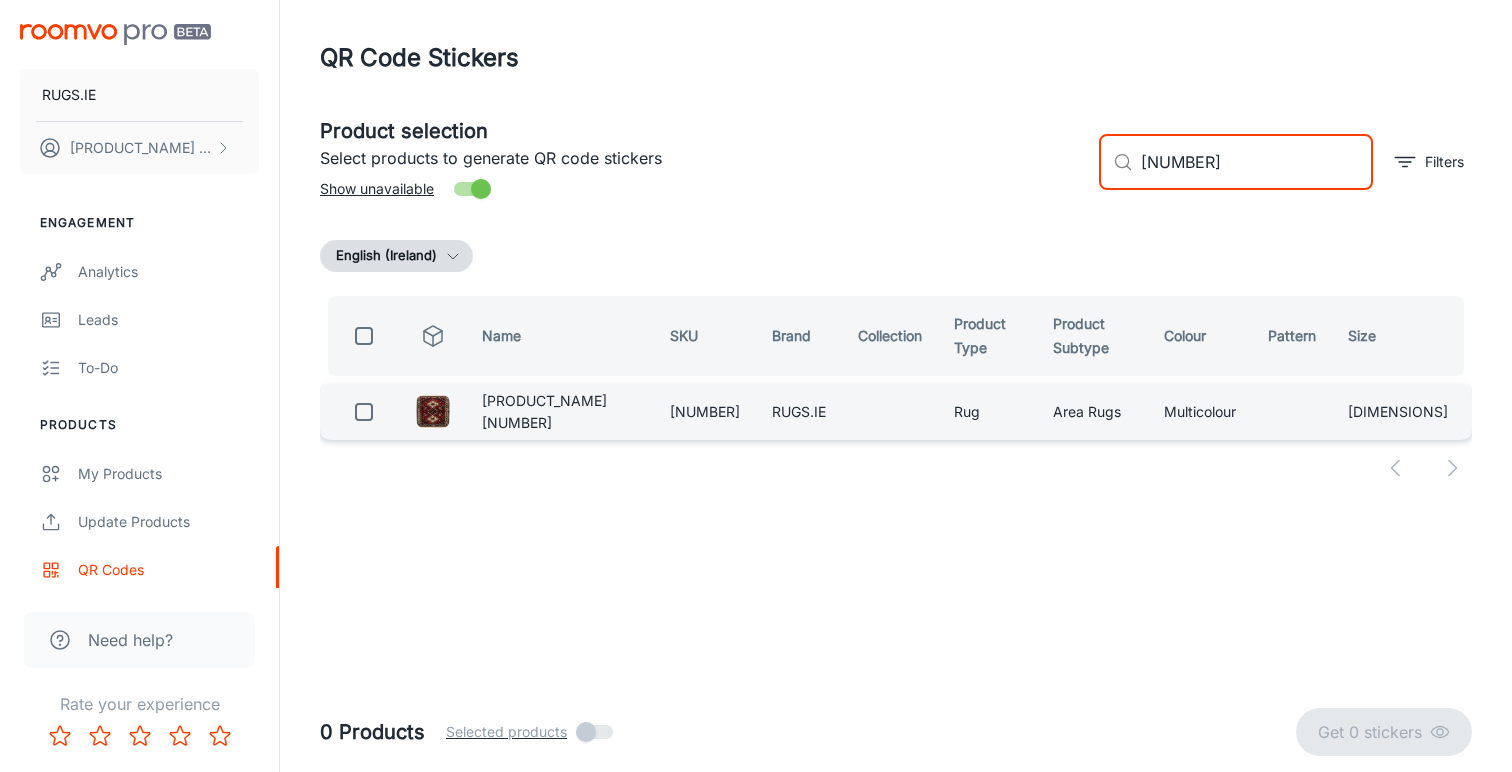 type on "[NUMBER]" 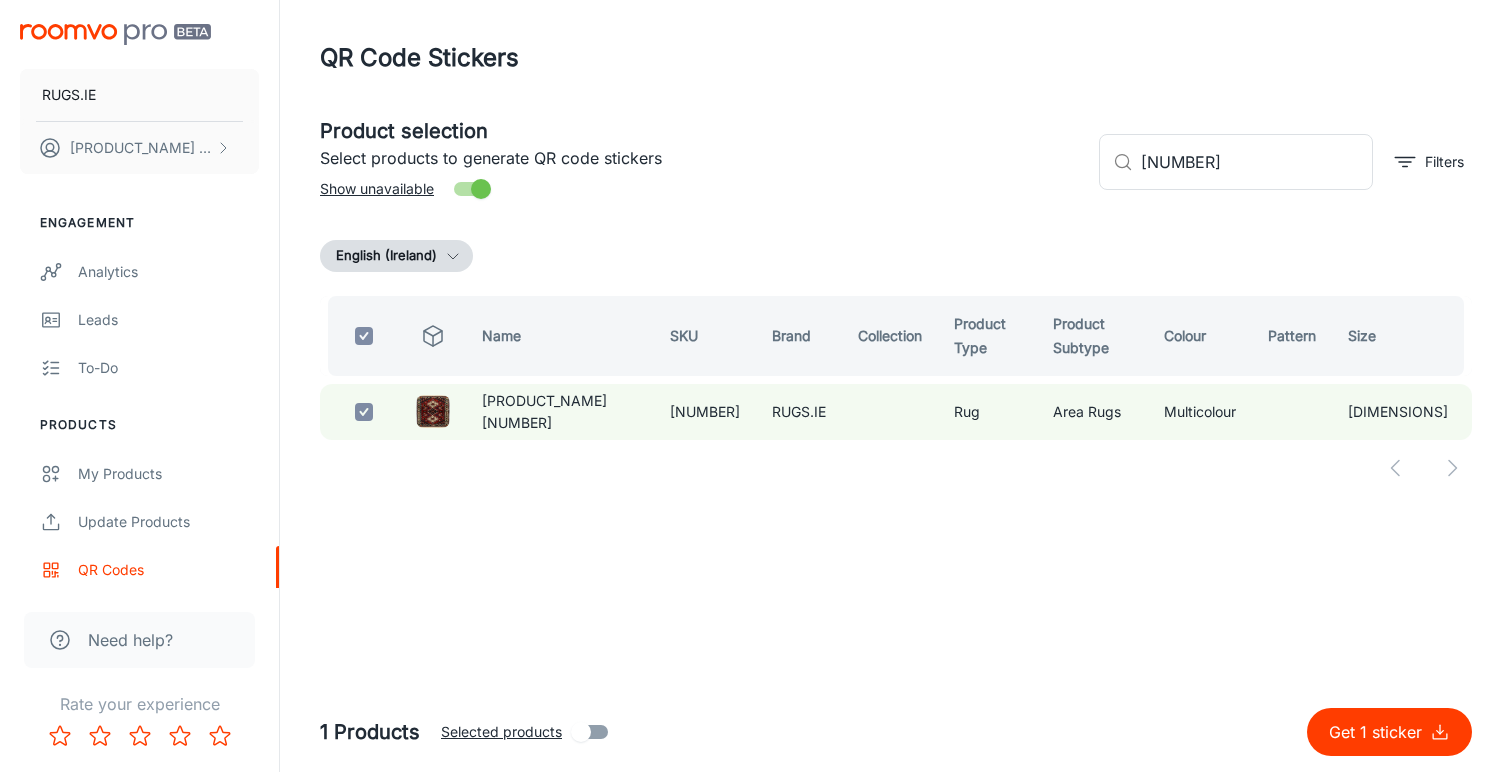 click on "Get 1 sticker" at bounding box center [1379, 732] 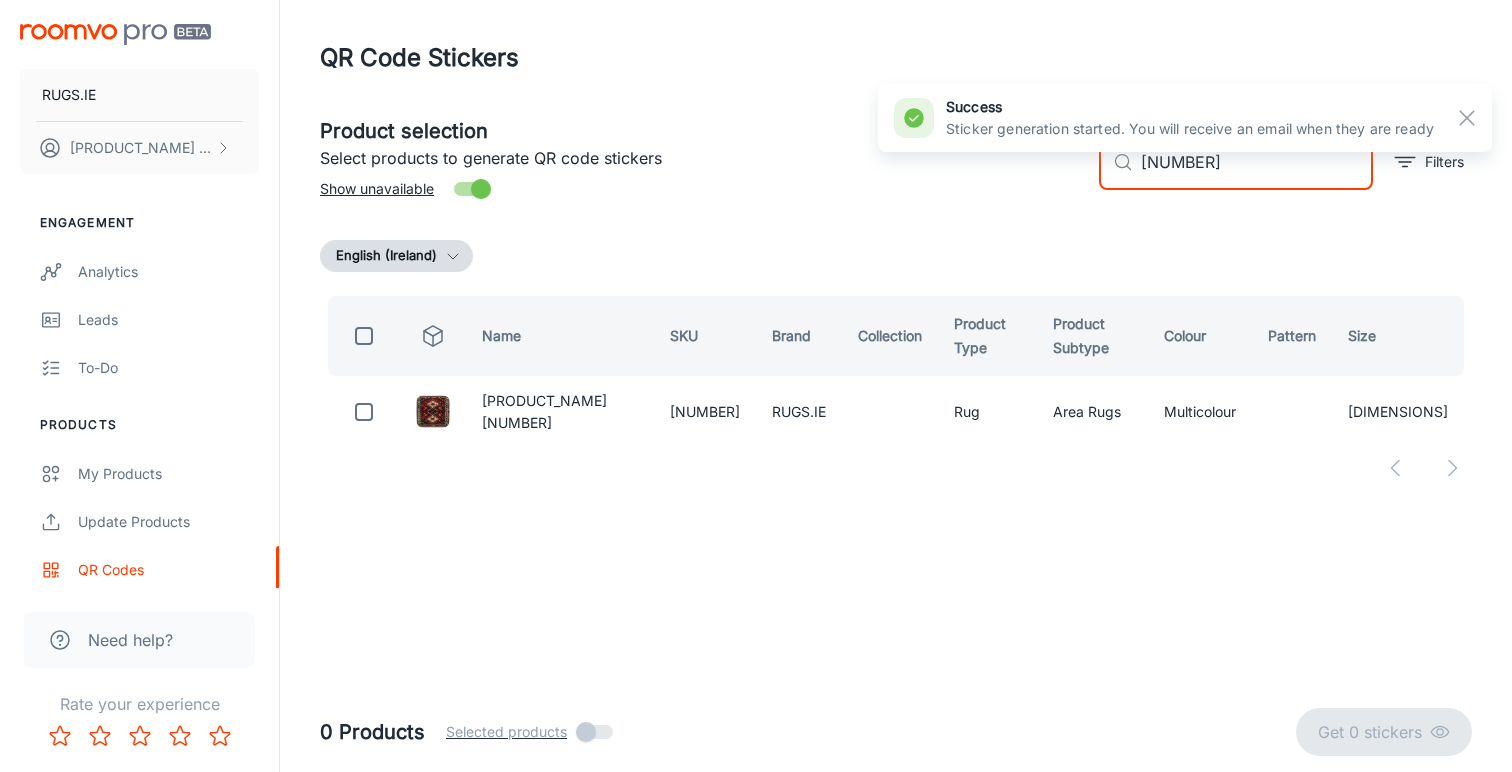drag, startPoint x: 1231, startPoint y: 162, endPoint x: 1064, endPoint y: 162, distance: 167 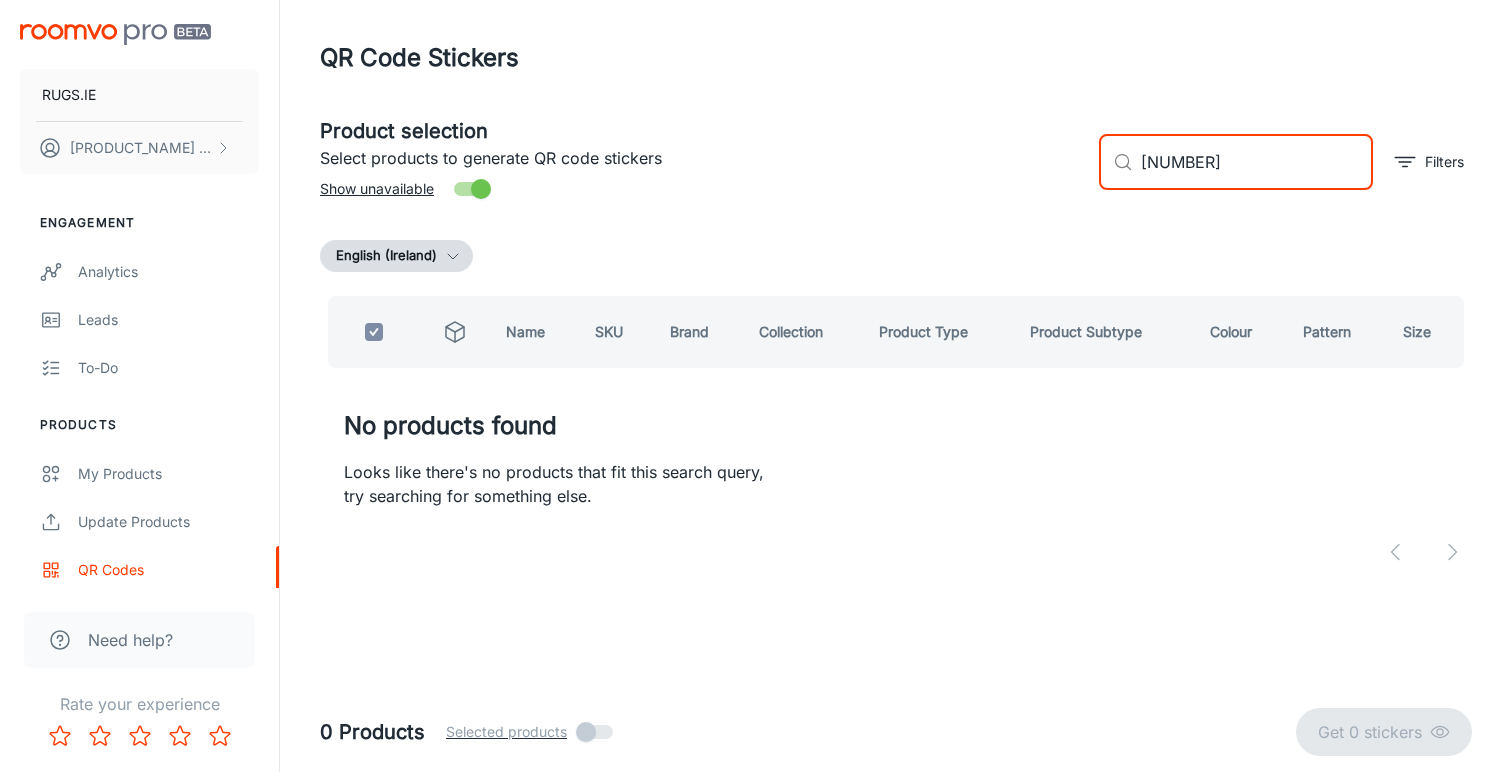 drag, startPoint x: 1224, startPoint y: 162, endPoint x: 1093, endPoint y: 161, distance: 131.00381 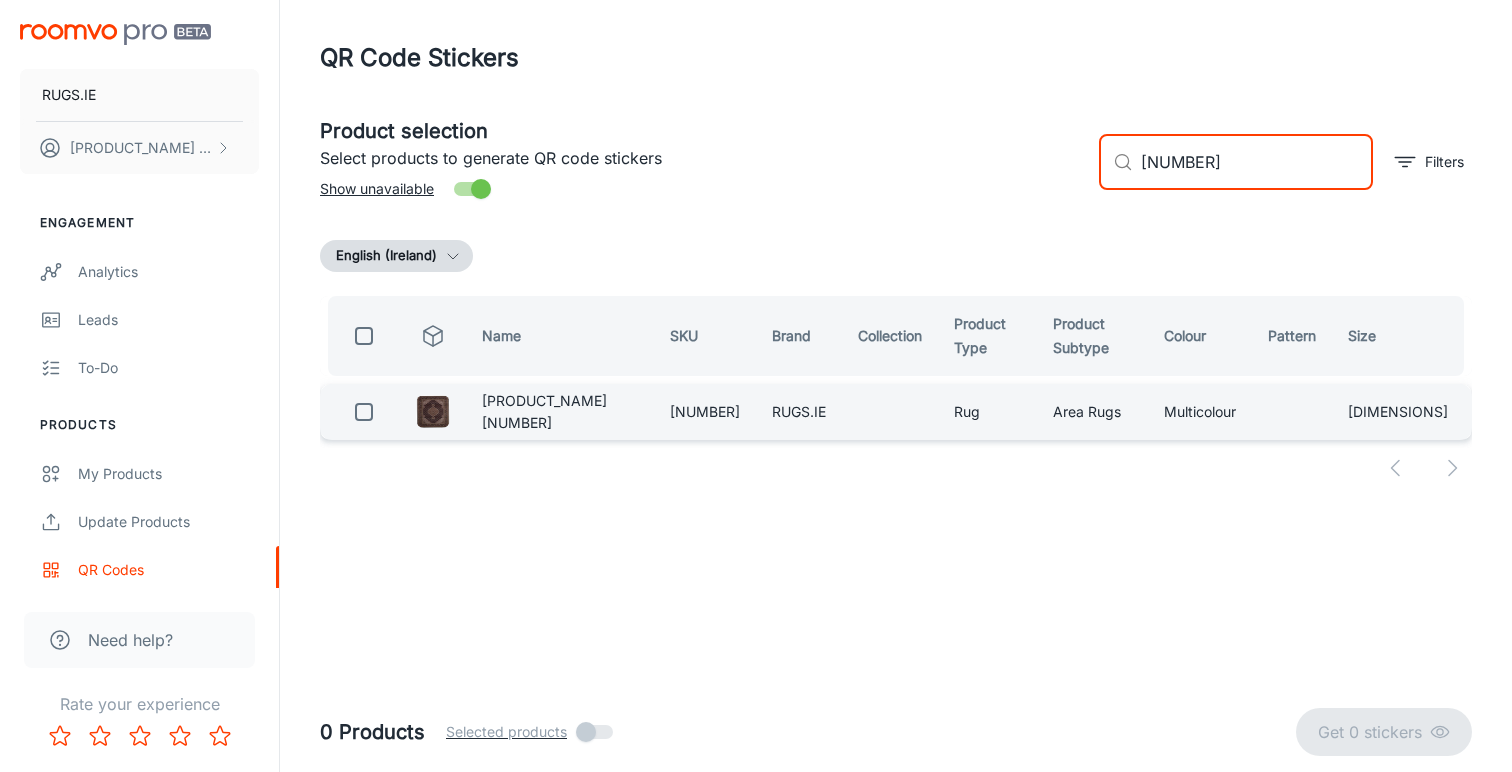 type on "[NUMBER]" 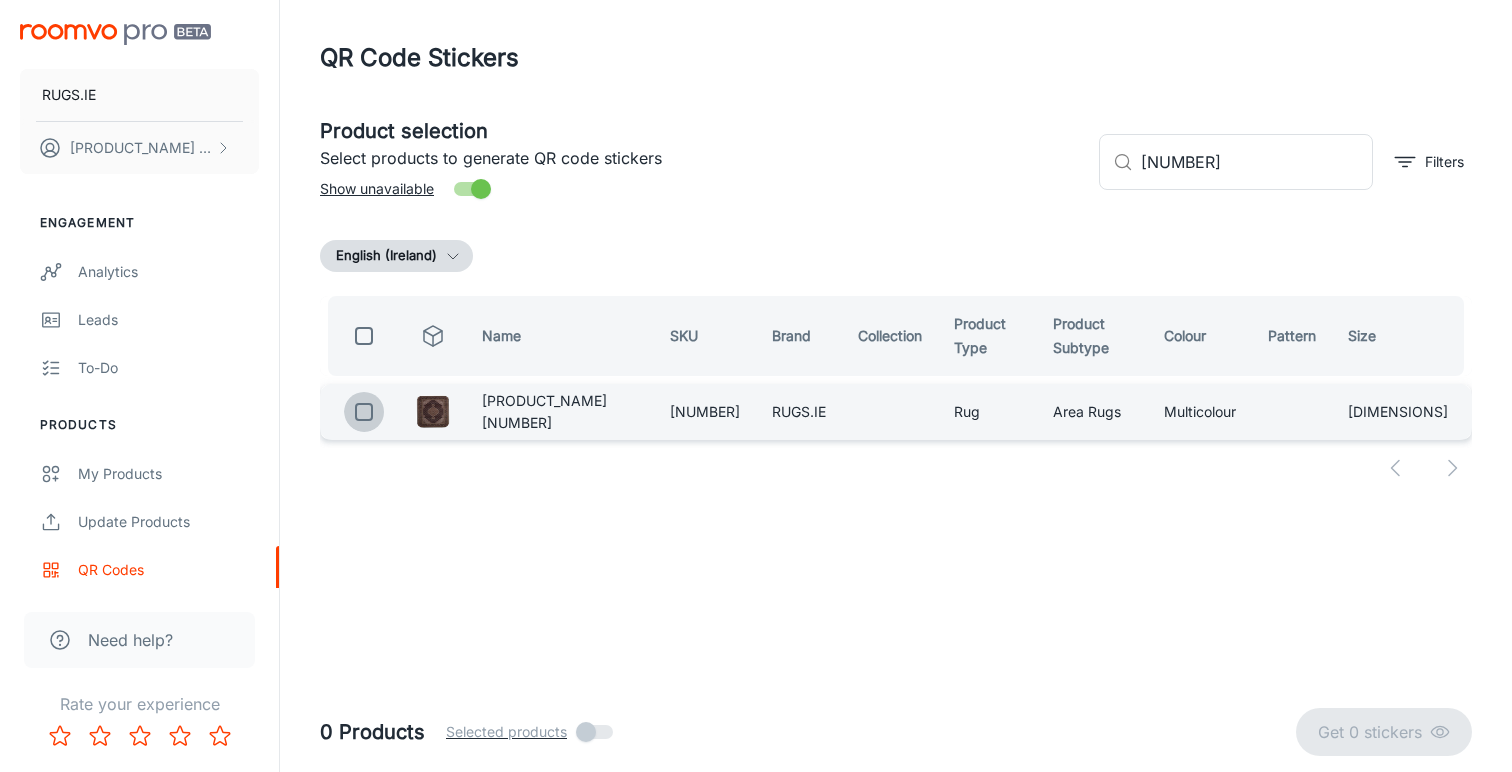 click at bounding box center (364, 412) 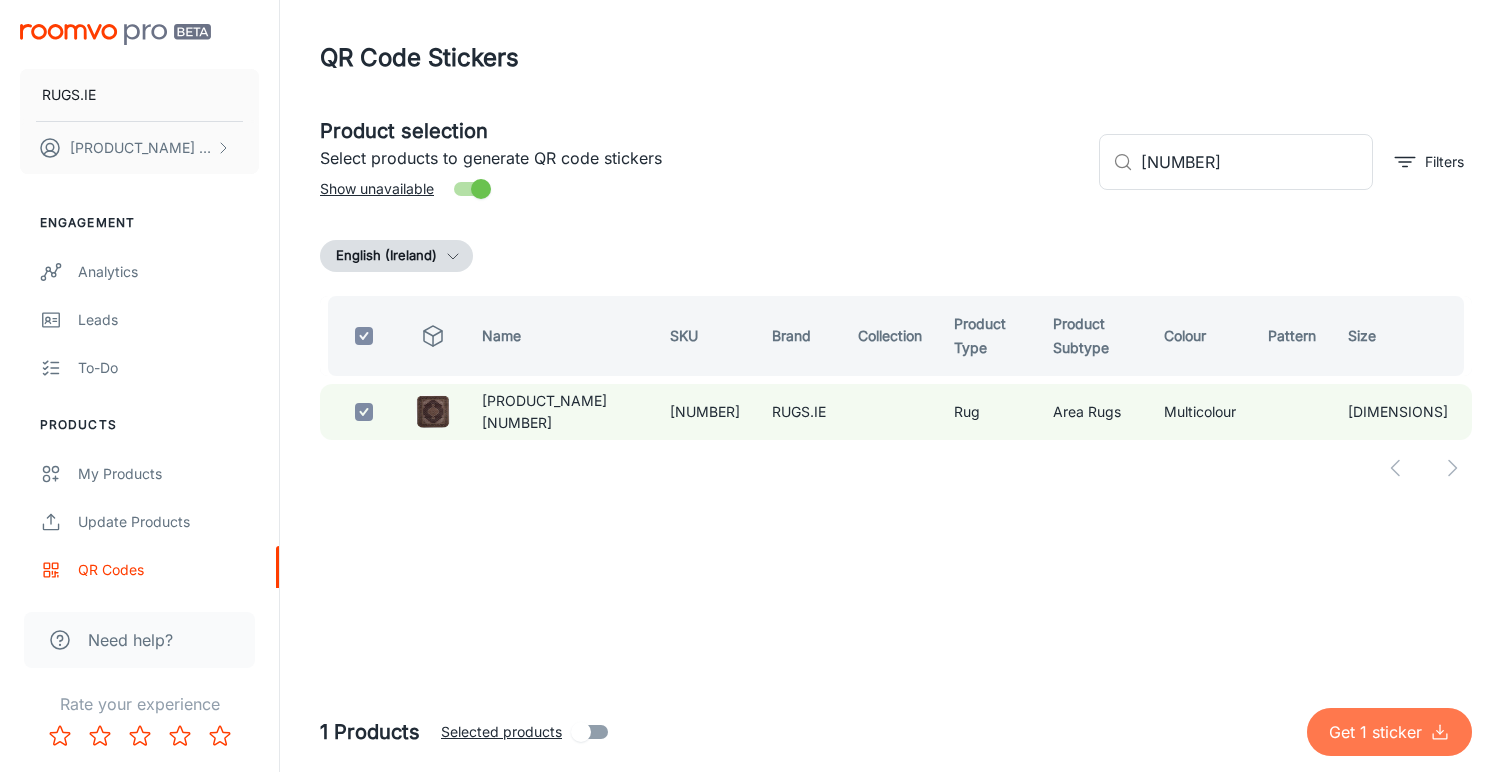 click on "Get 1 sticker" at bounding box center (1379, 732) 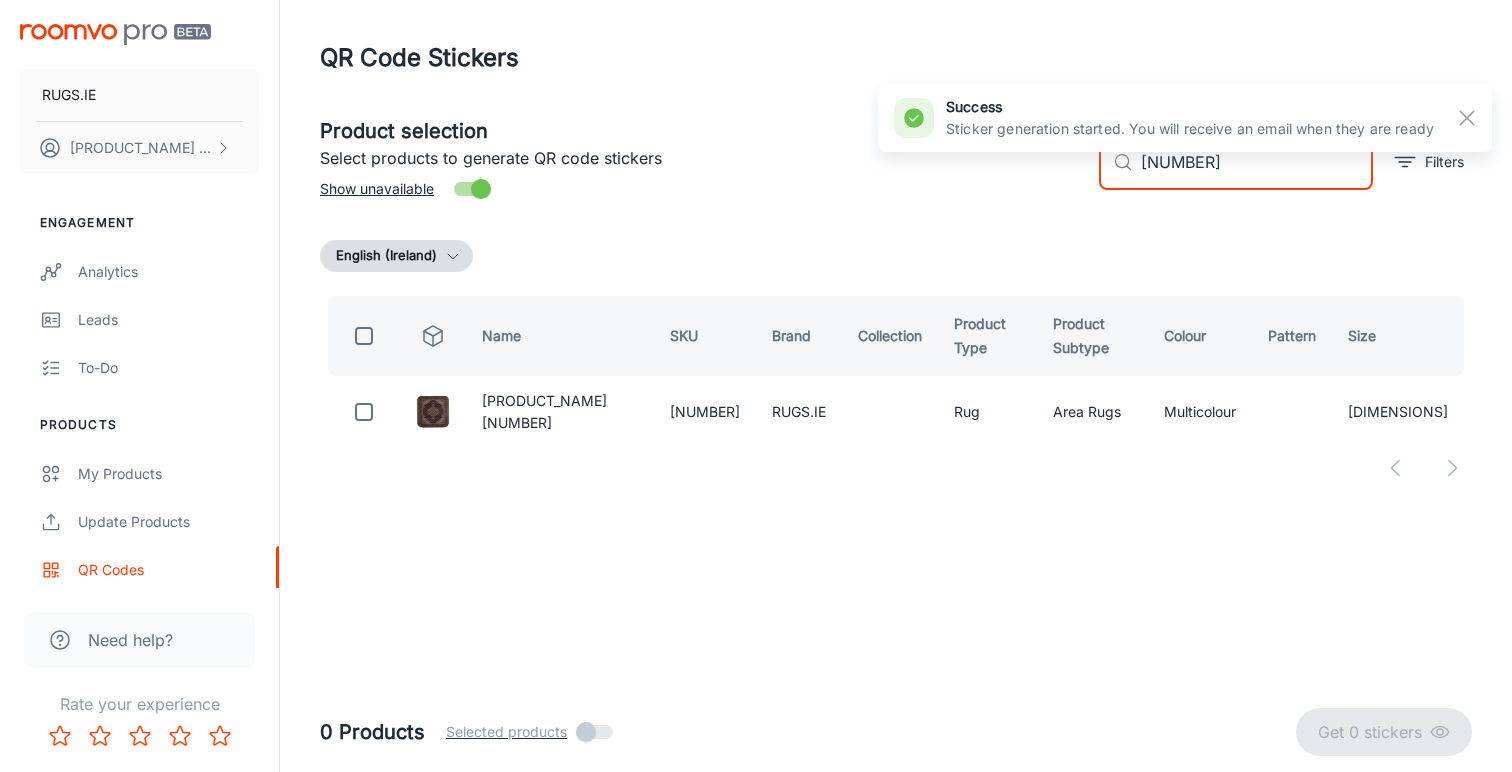 drag, startPoint x: 1266, startPoint y: 167, endPoint x: 973, endPoint y: 158, distance: 293.13818 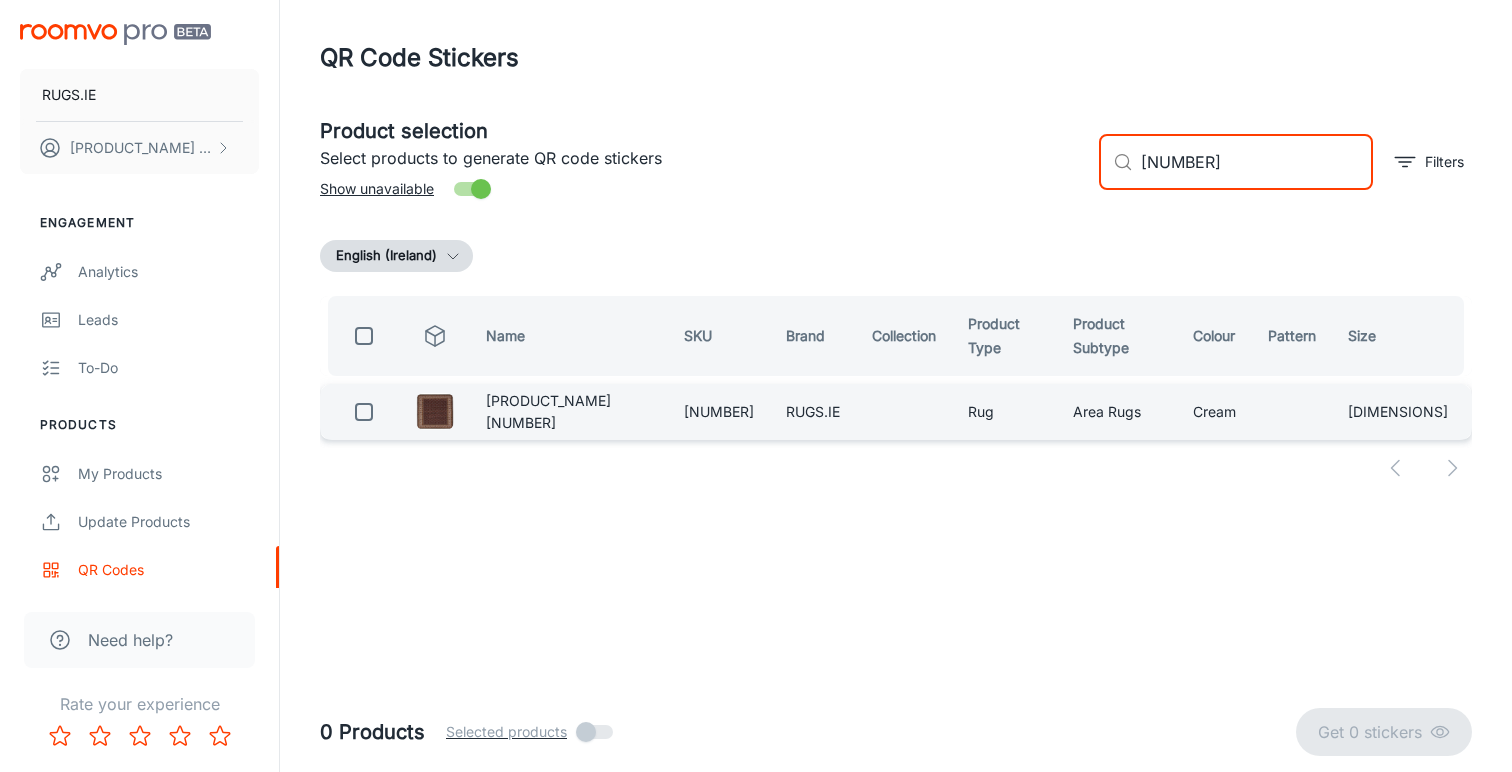type on "[NUMBER]" 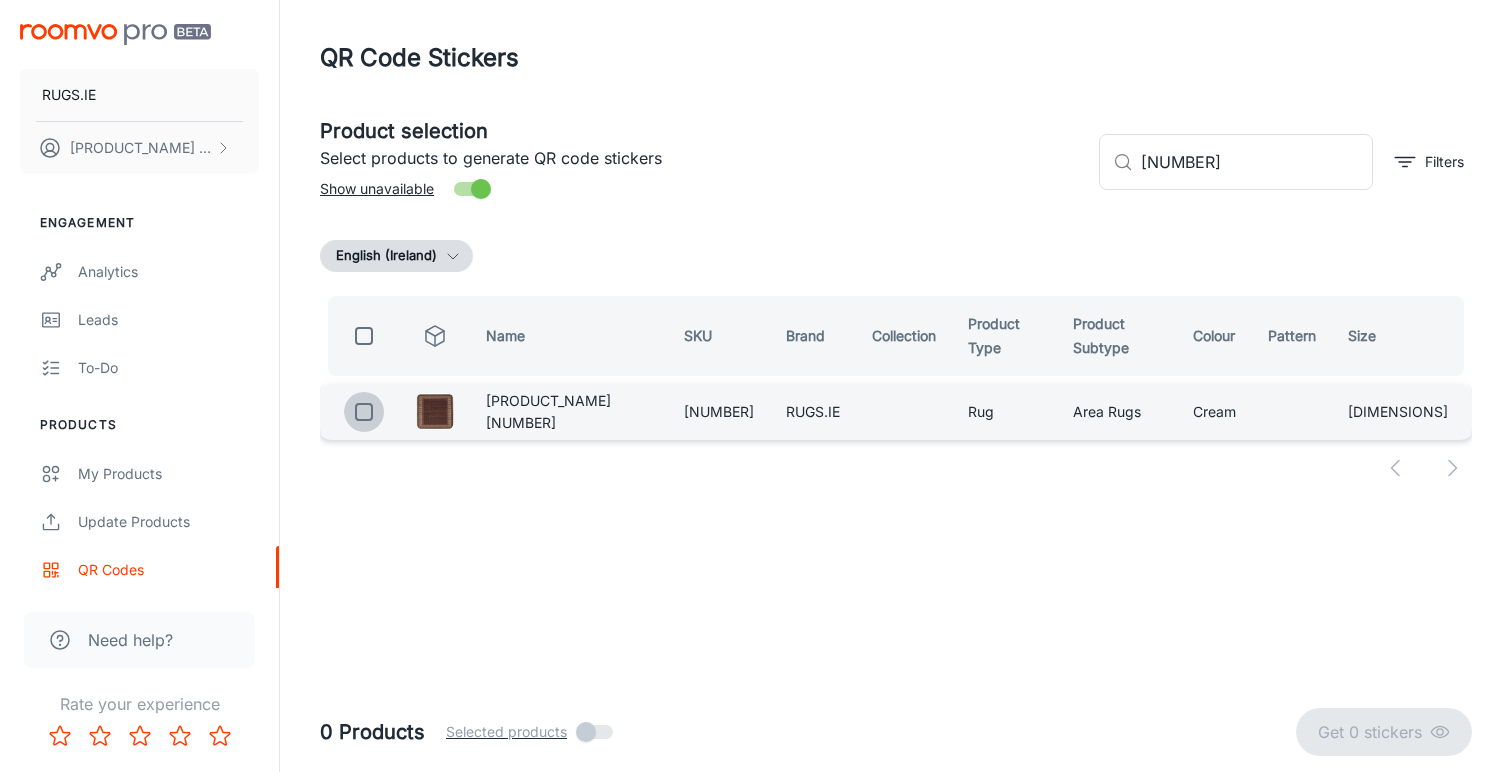 click at bounding box center [364, 412] 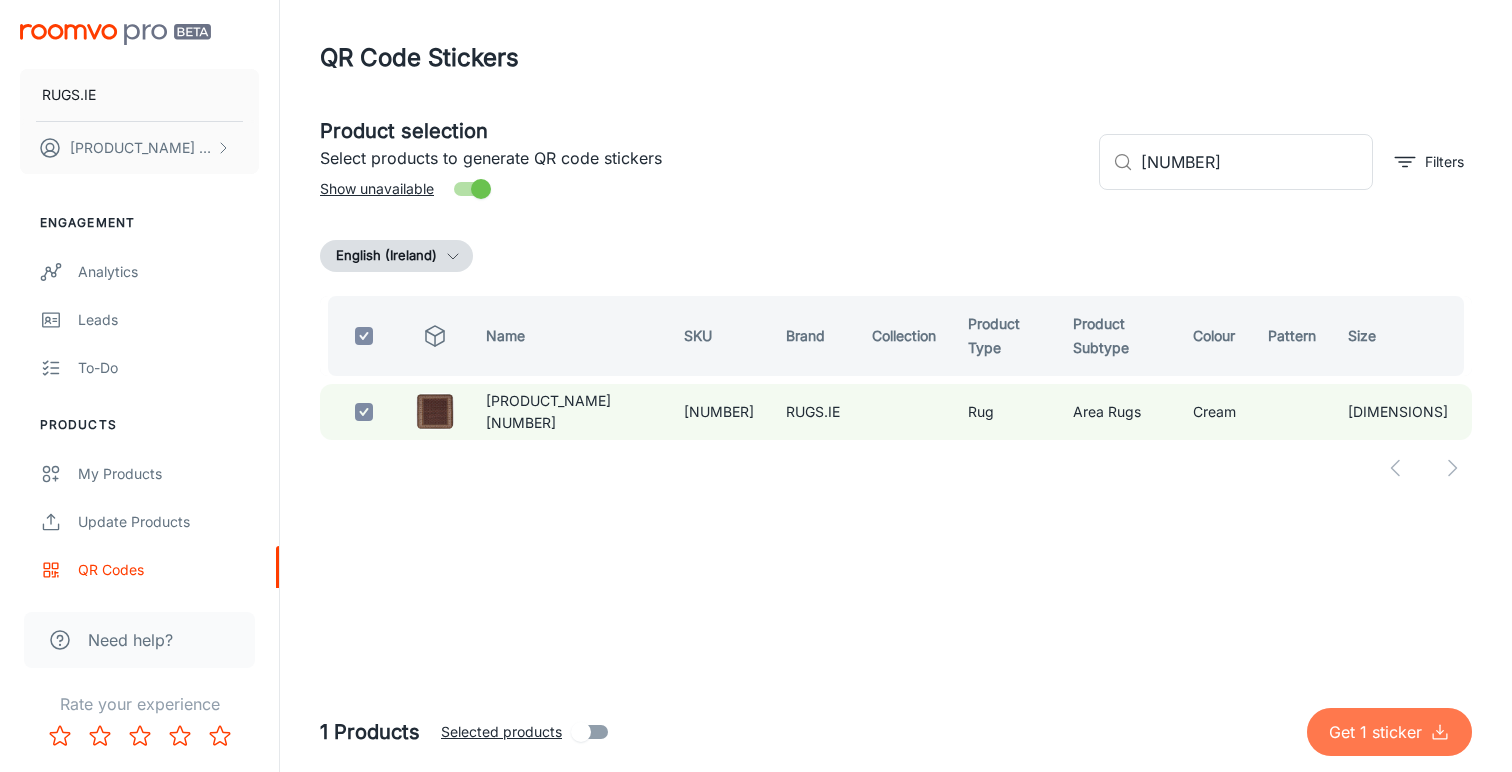 click on "Get 1 sticker" at bounding box center [1379, 732] 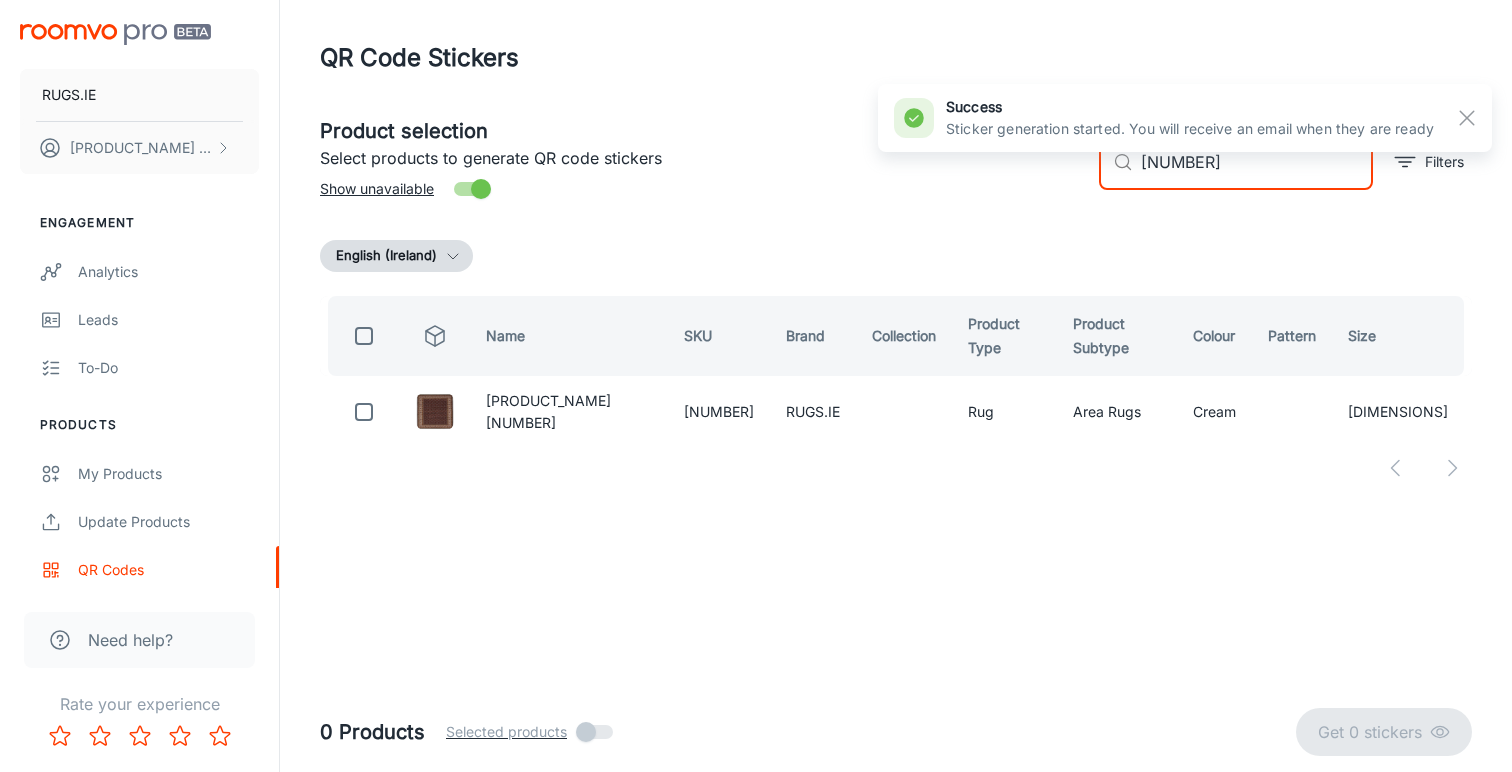 drag, startPoint x: 1220, startPoint y: 166, endPoint x: 1096, endPoint y: 164, distance: 124.01613 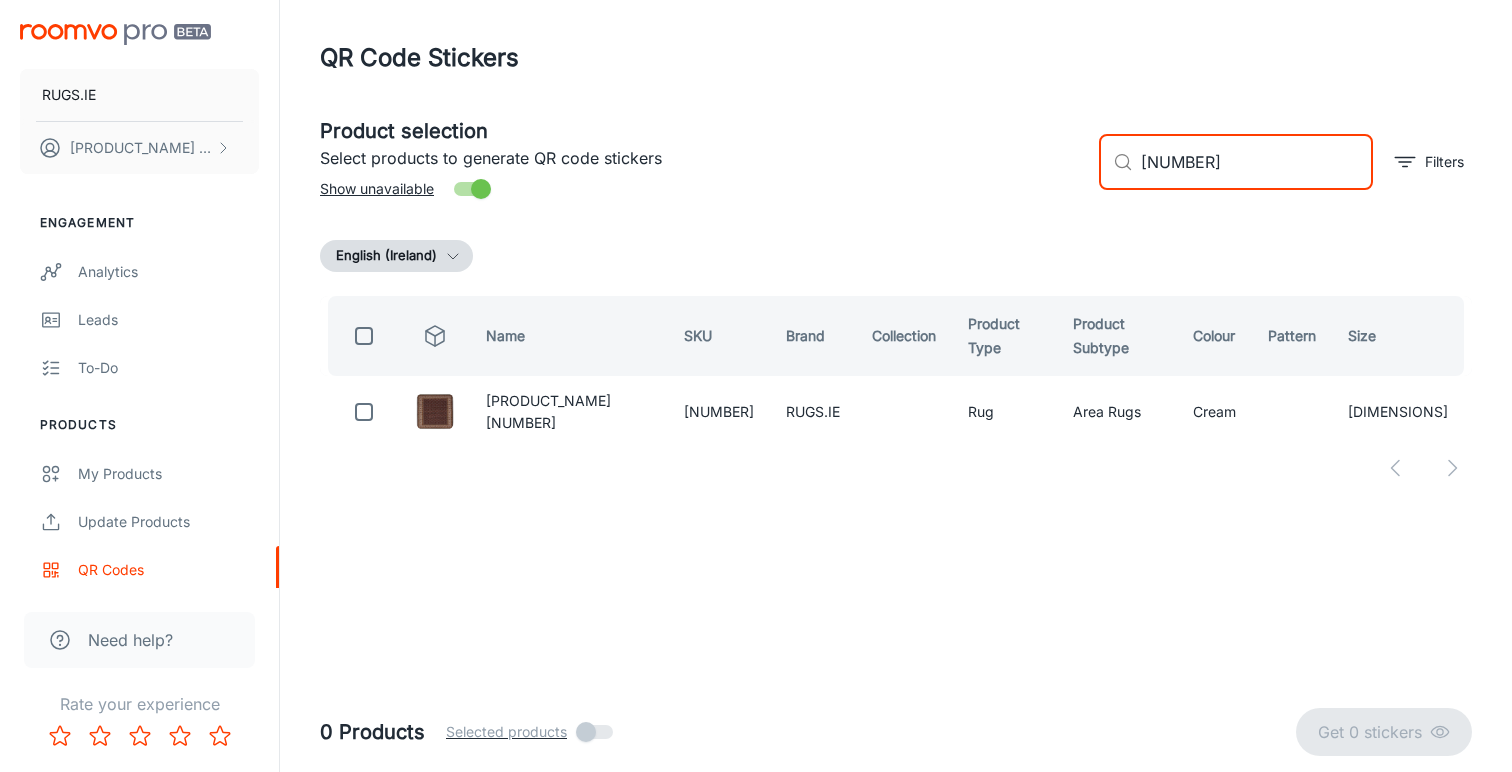 paste on "[NUMBER]" 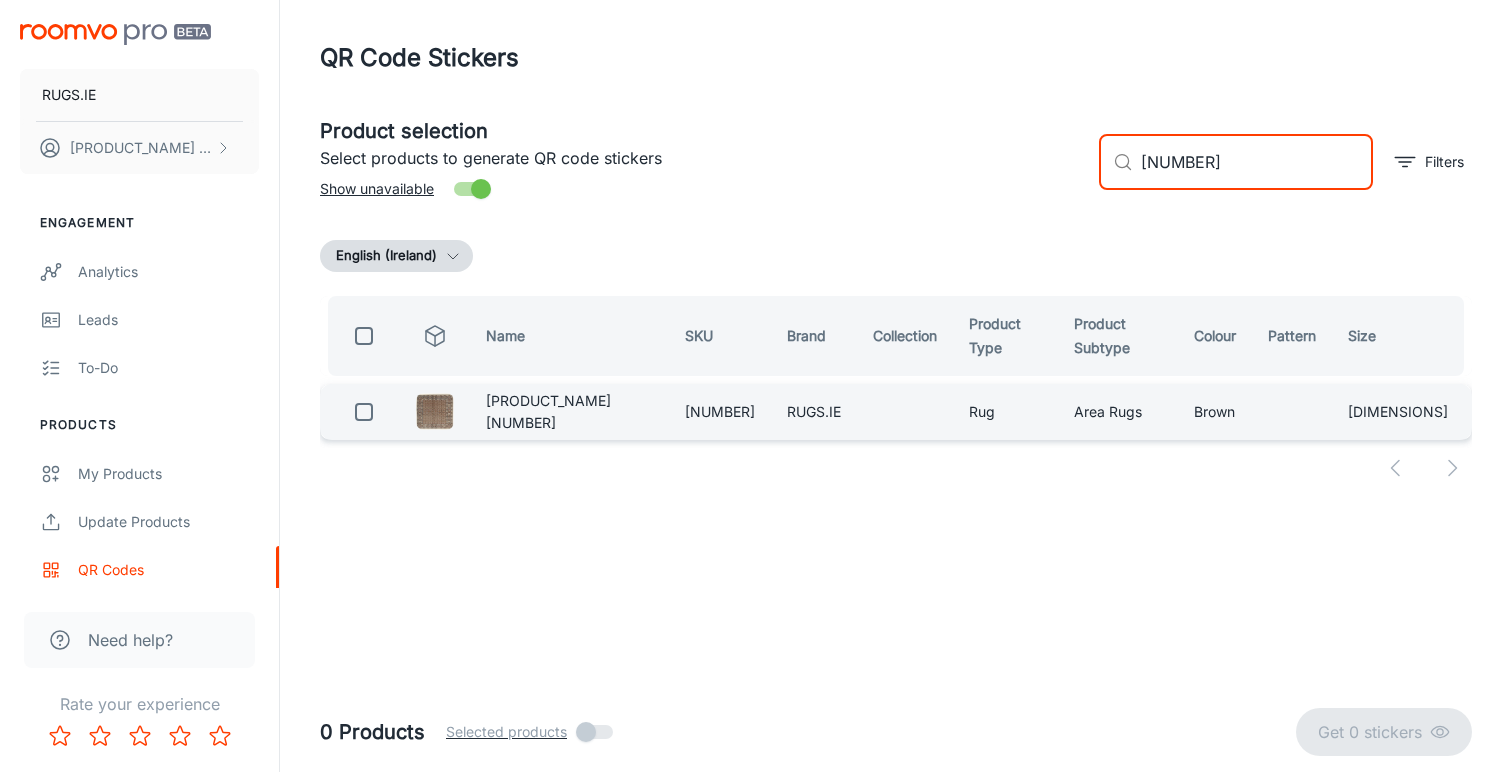 type on "[NUMBER]" 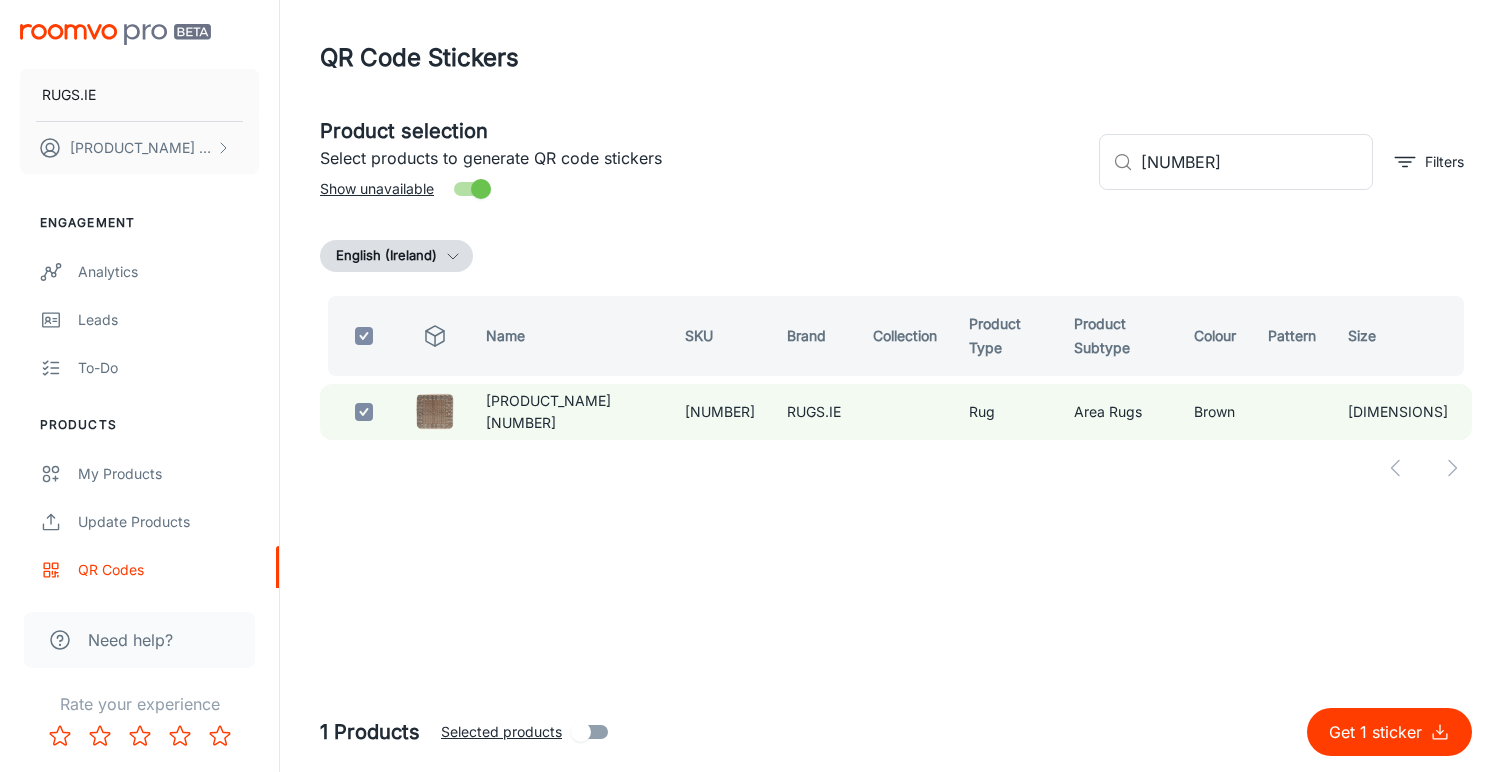 click on "Get 1 sticker" at bounding box center (1379, 732) 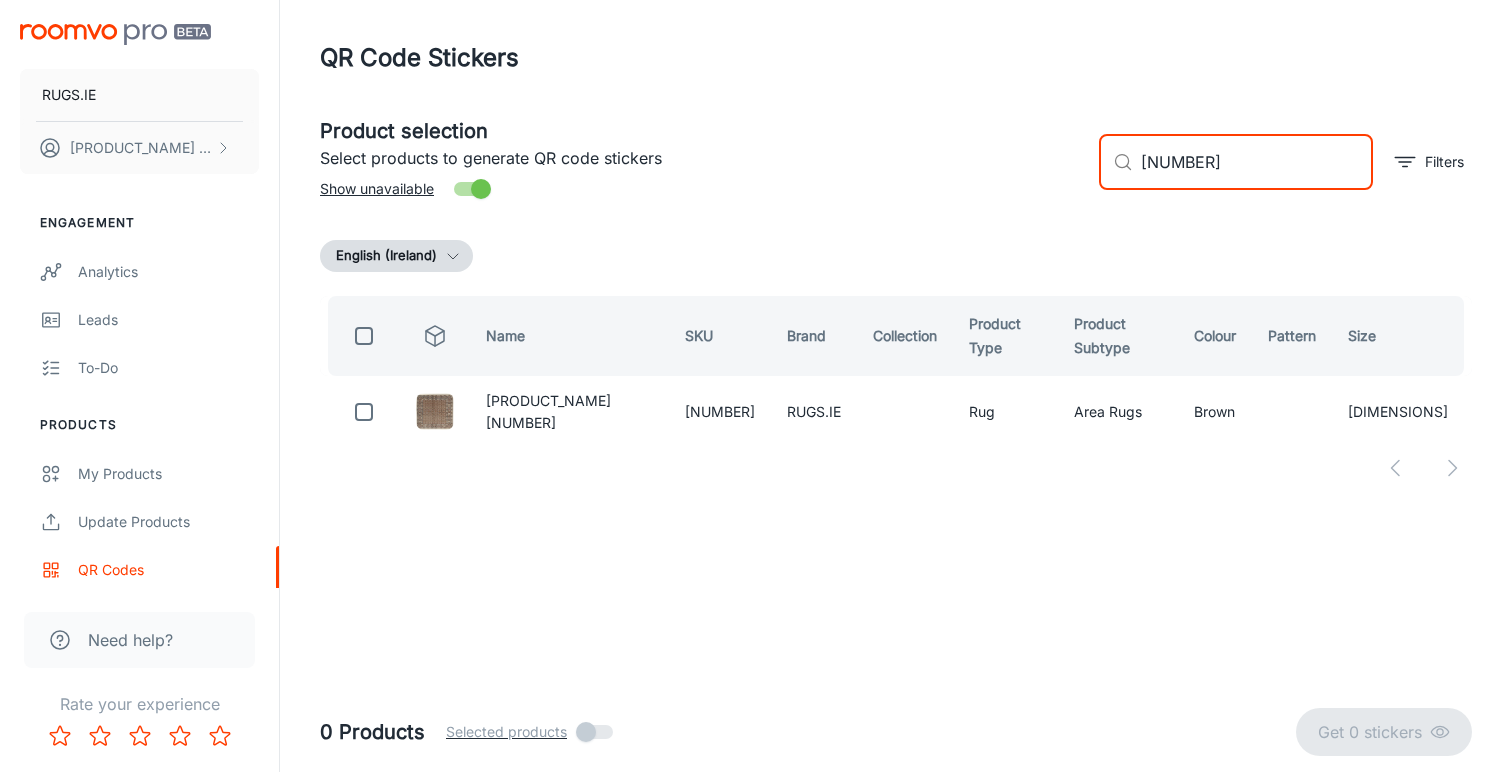 drag, startPoint x: 1235, startPoint y: 155, endPoint x: 1067, endPoint y: 155, distance: 168 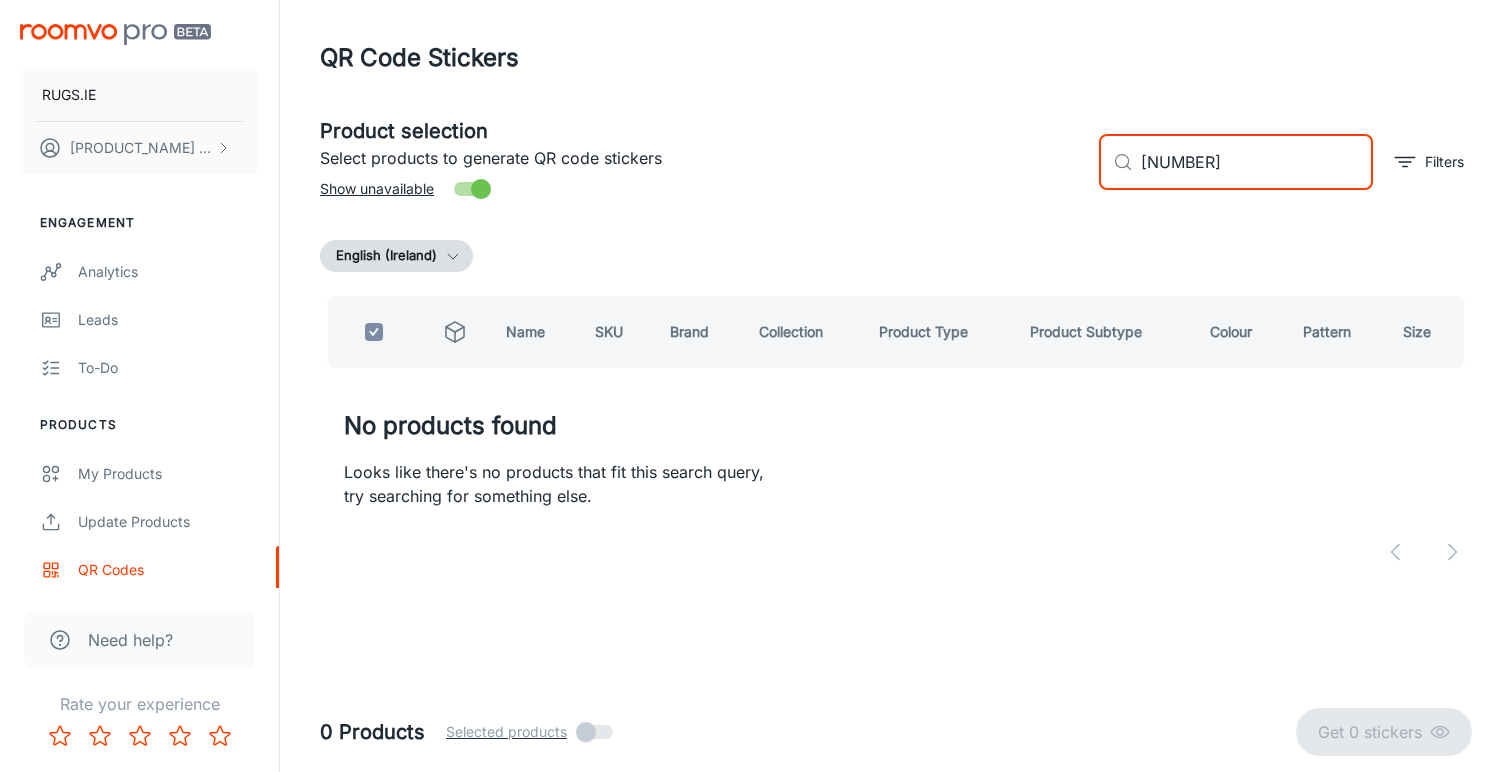 drag, startPoint x: 1234, startPoint y: 167, endPoint x: 1069, endPoint y: 163, distance: 165.04848 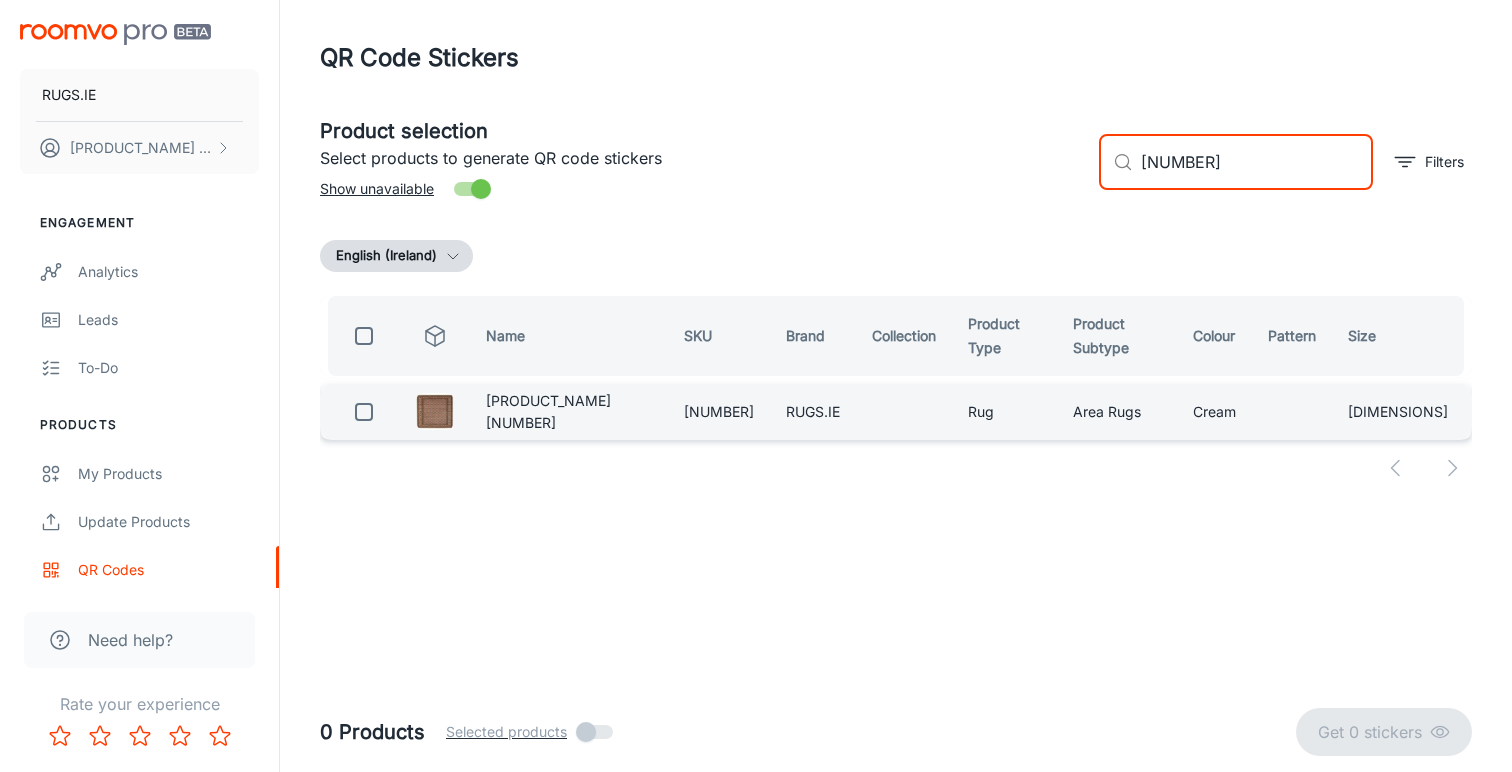 type on "[NUMBER]" 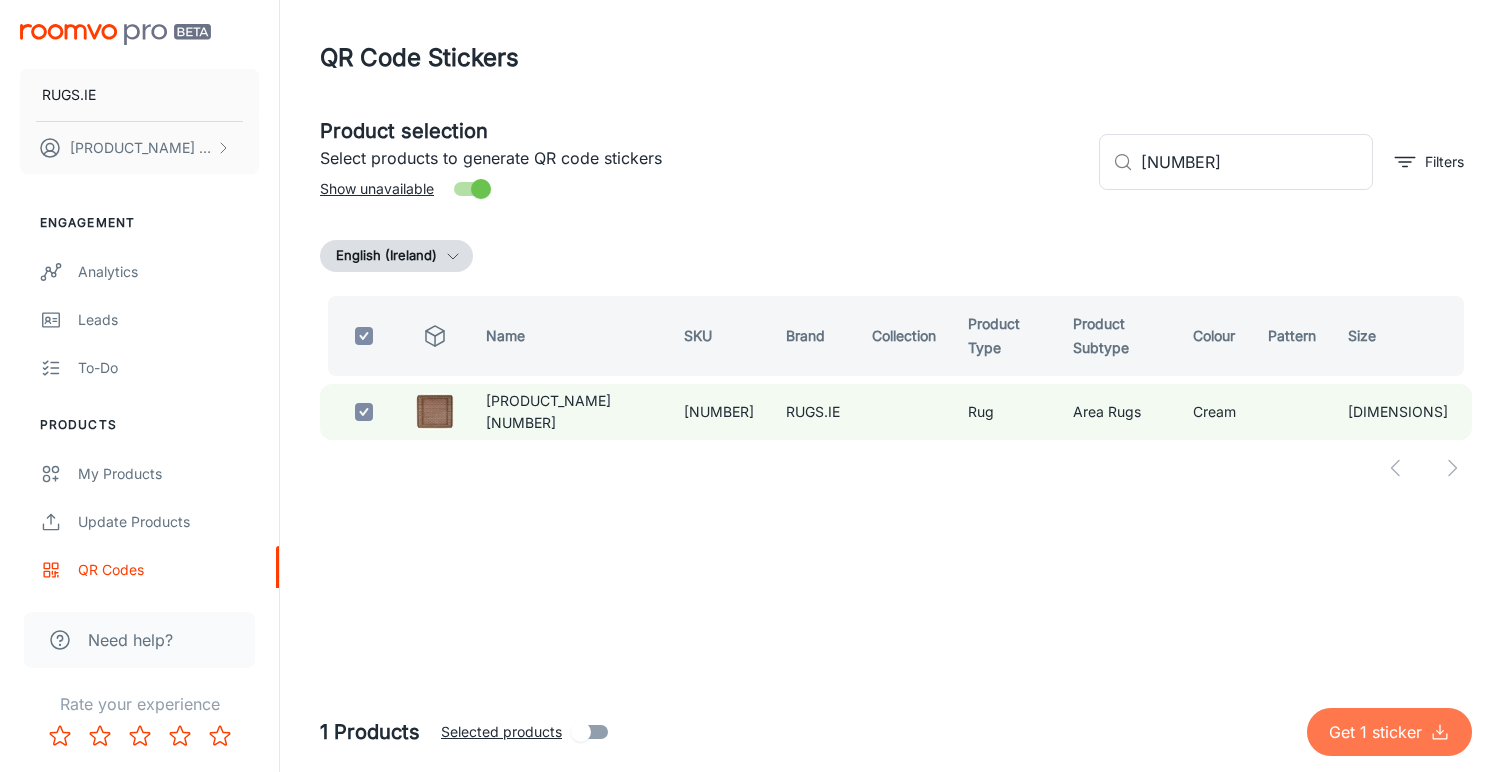 click on "Get 1 sticker" at bounding box center [1379, 732] 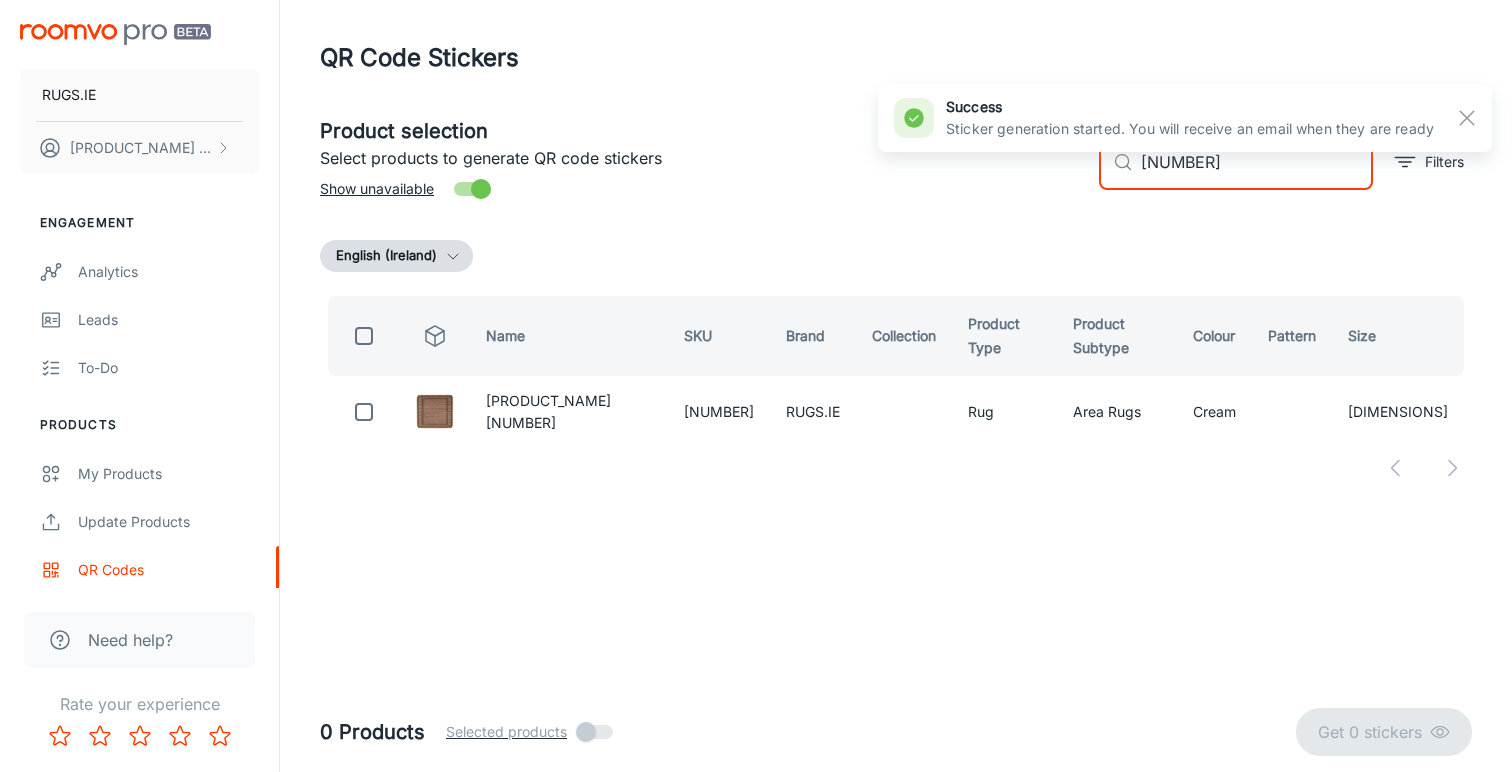 drag, startPoint x: 1235, startPoint y: 167, endPoint x: 1106, endPoint y: 165, distance: 129.0155 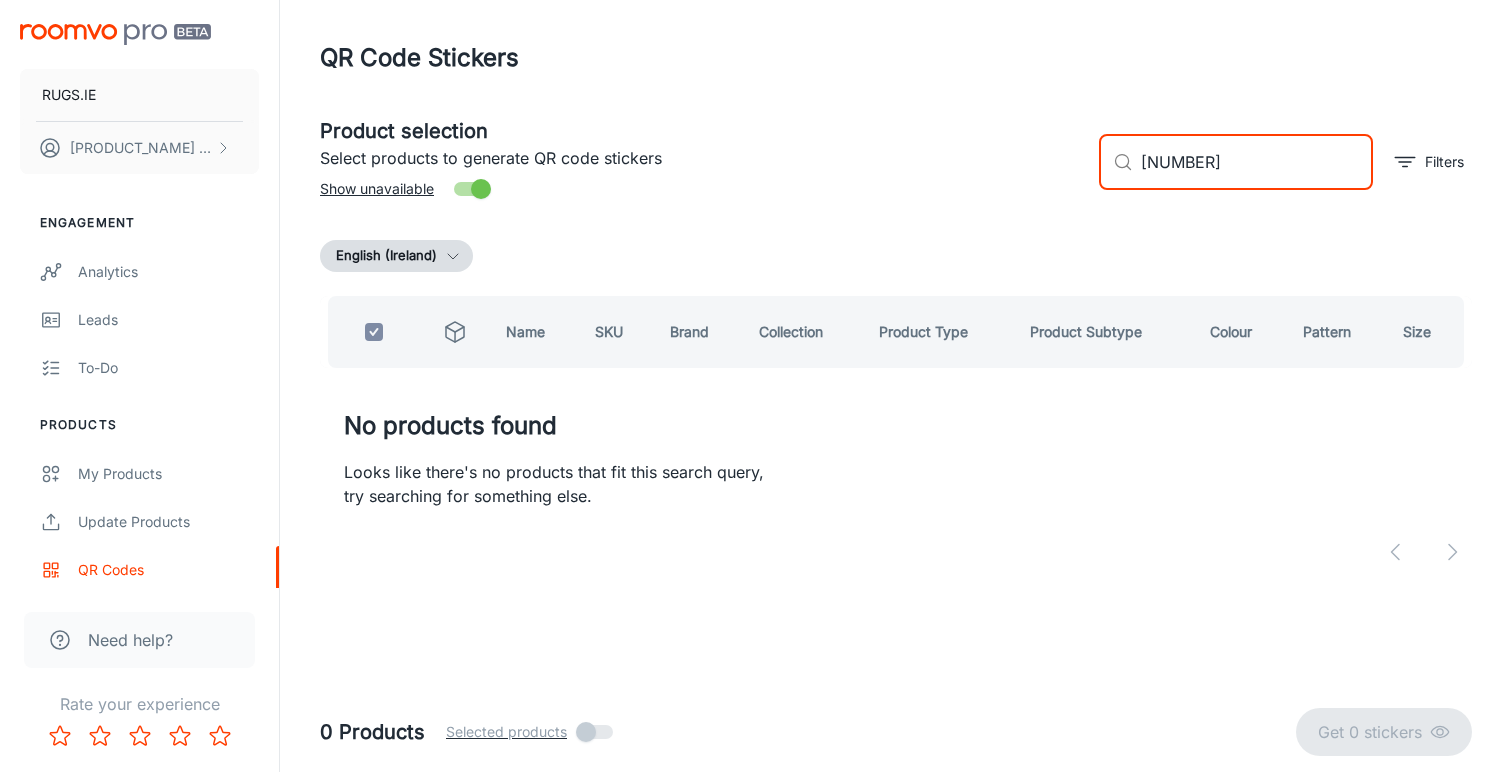 drag, startPoint x: 1225, startPoint y: 158, endPoint x: 1021, endPoint y: 158, distance: 204 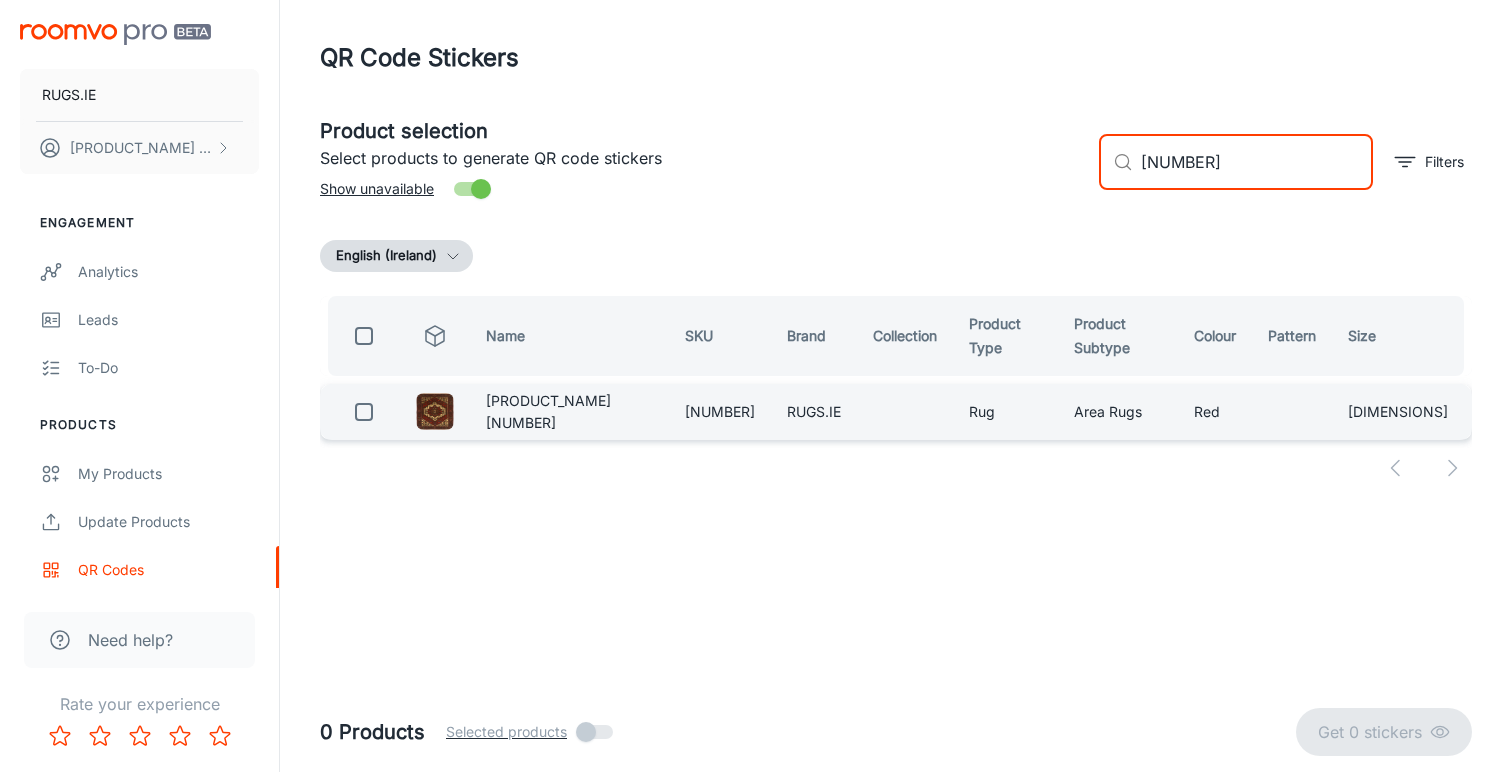 type on "[NUMBER]" 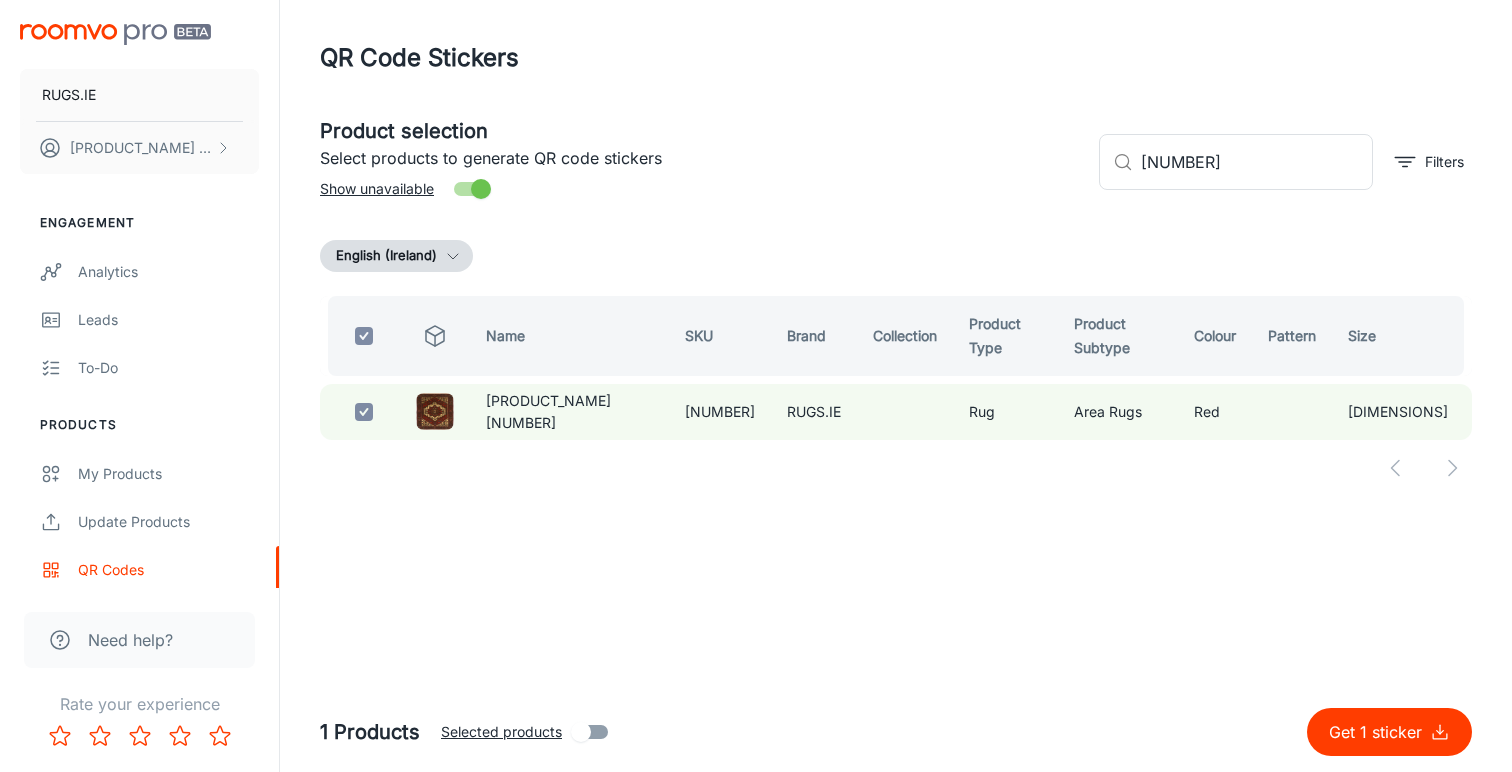 click on "Get 1 sticker" at bounding box center (1379, 732) 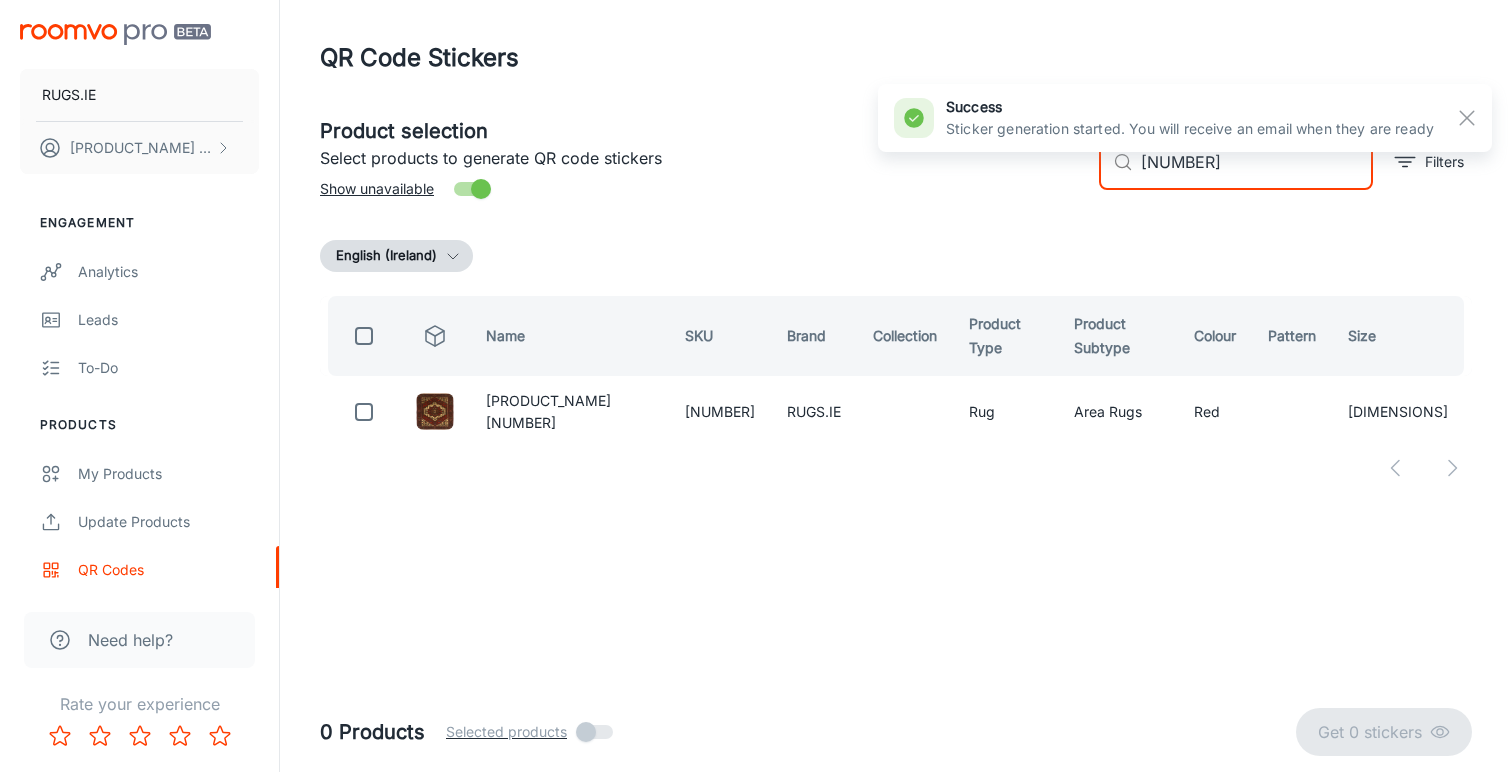 drag, startPoint x: 1177, startPoint y: 164, endPoint x: 1074, endPoint y: 164, distance: 103 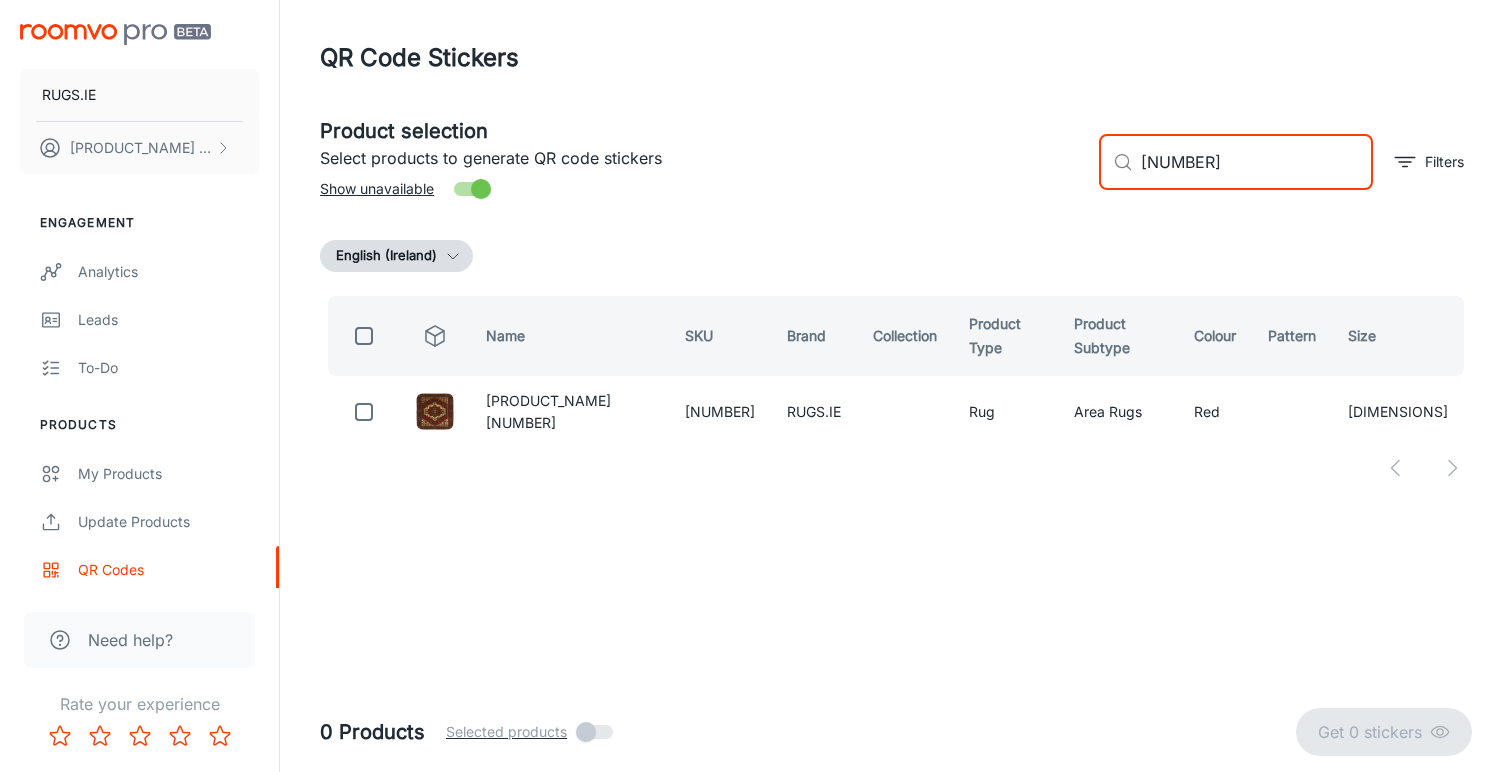 paste on "[NUMBER]" 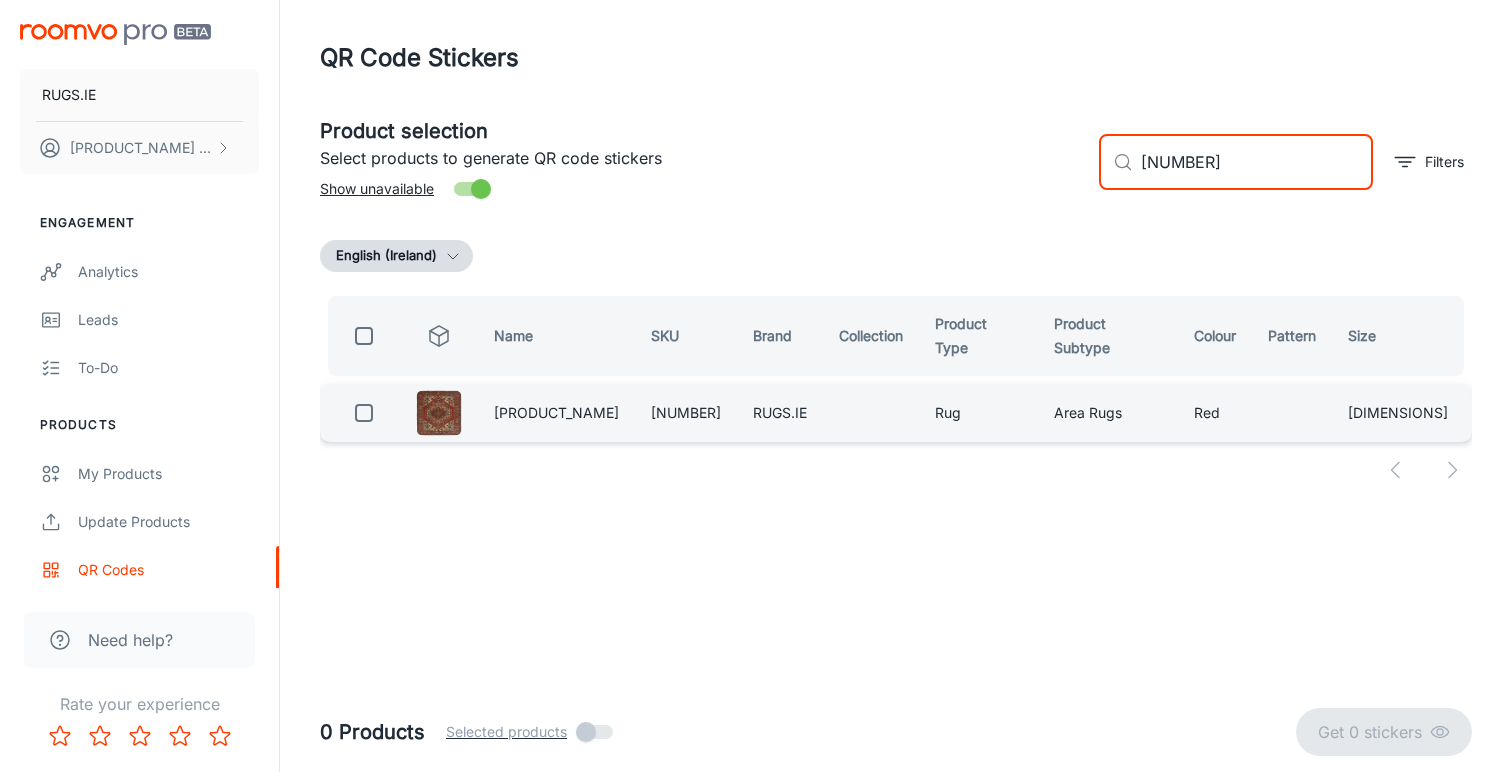 type on "[NUMBER]" 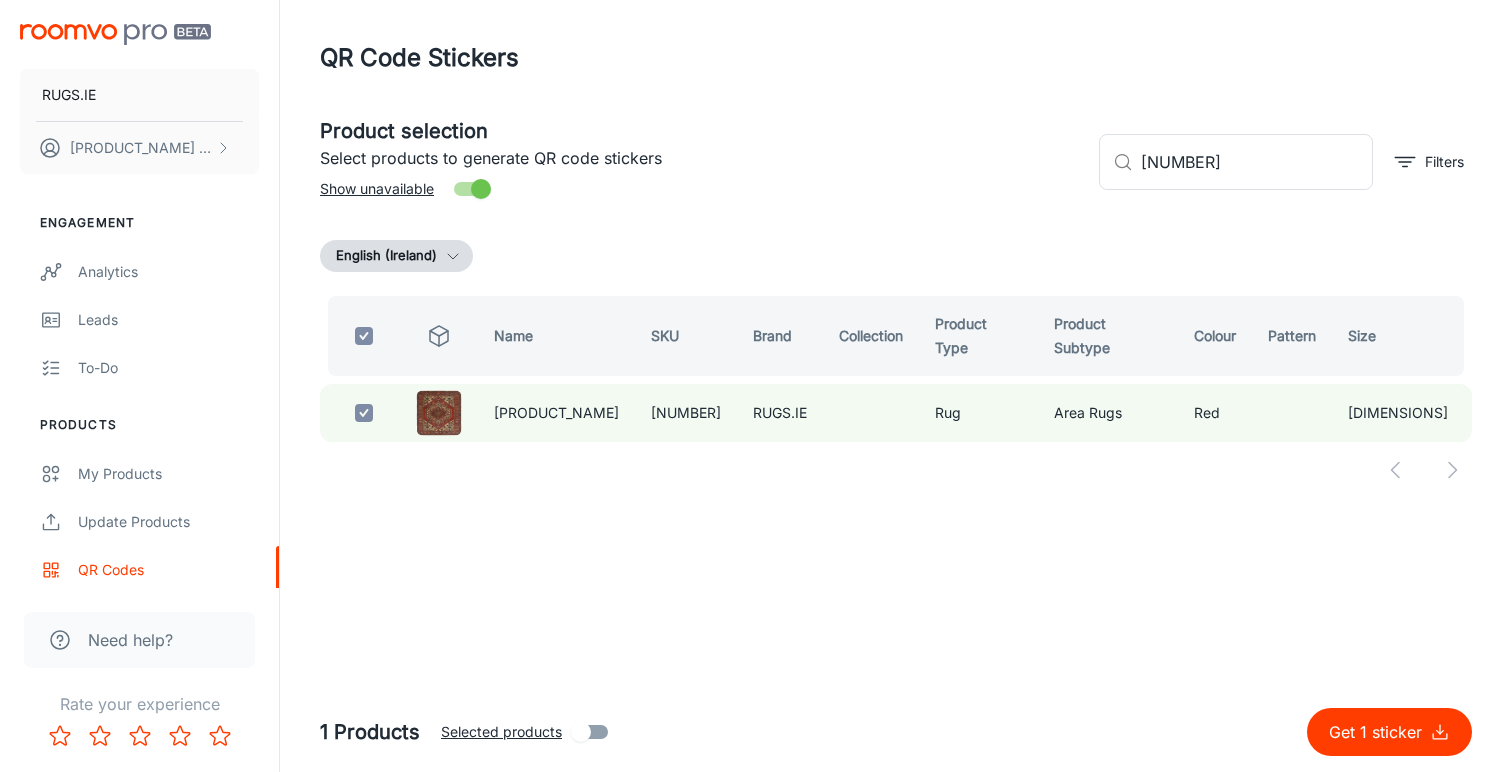 click on "Get 1 sticker" at bounding box center [1379, 732] 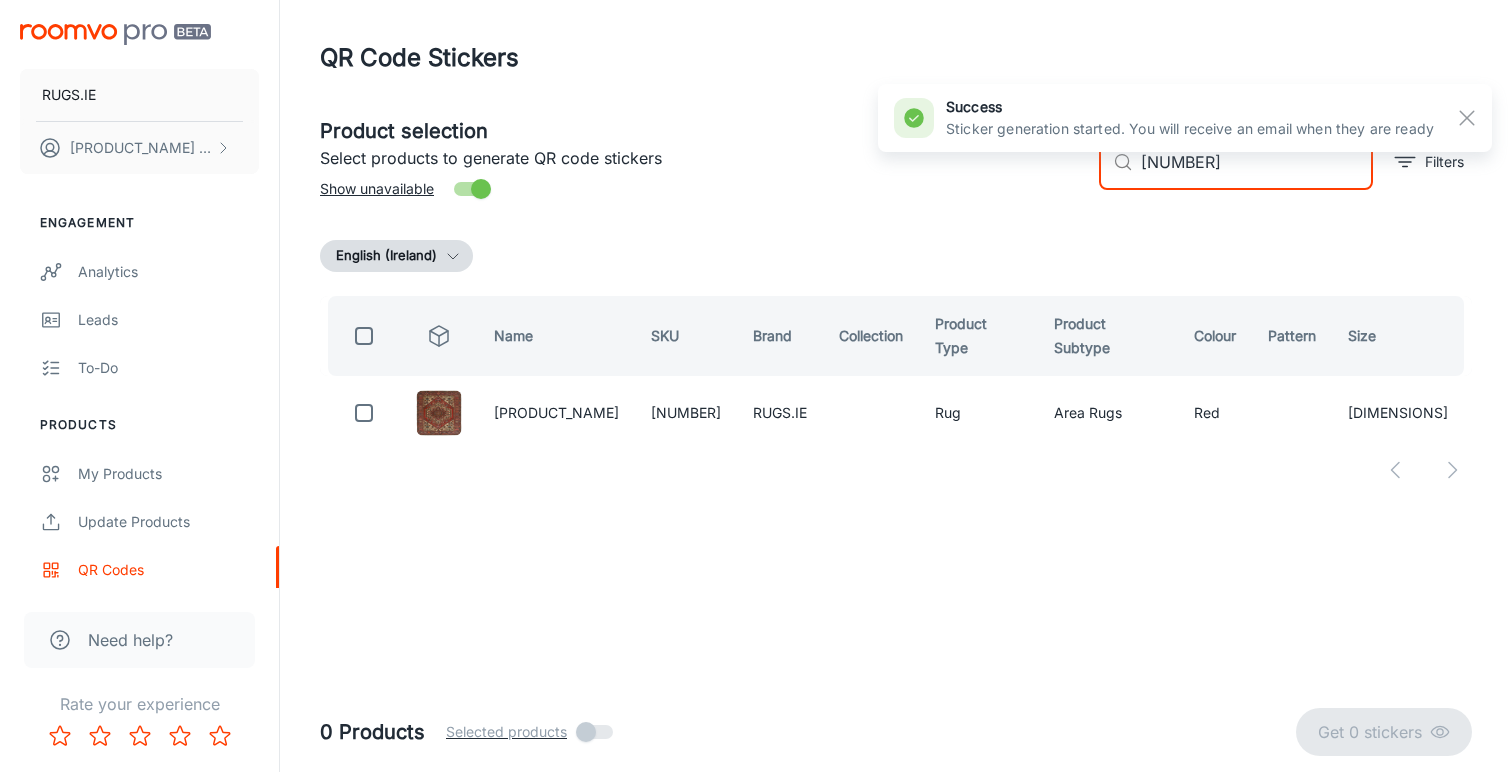 click on "[NUMBER]" at bounding box center [1257, 162] 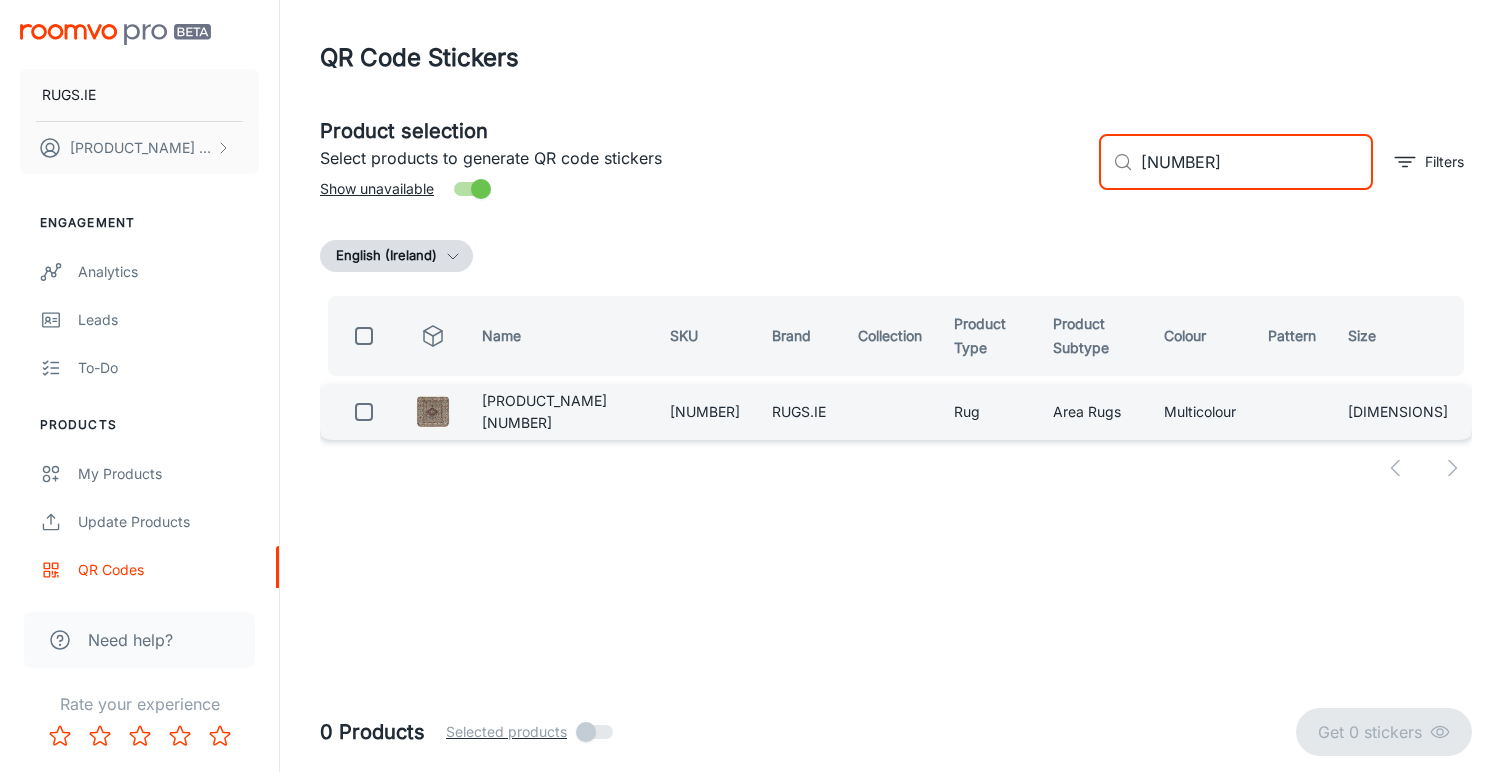 type on "[NUMBER]" 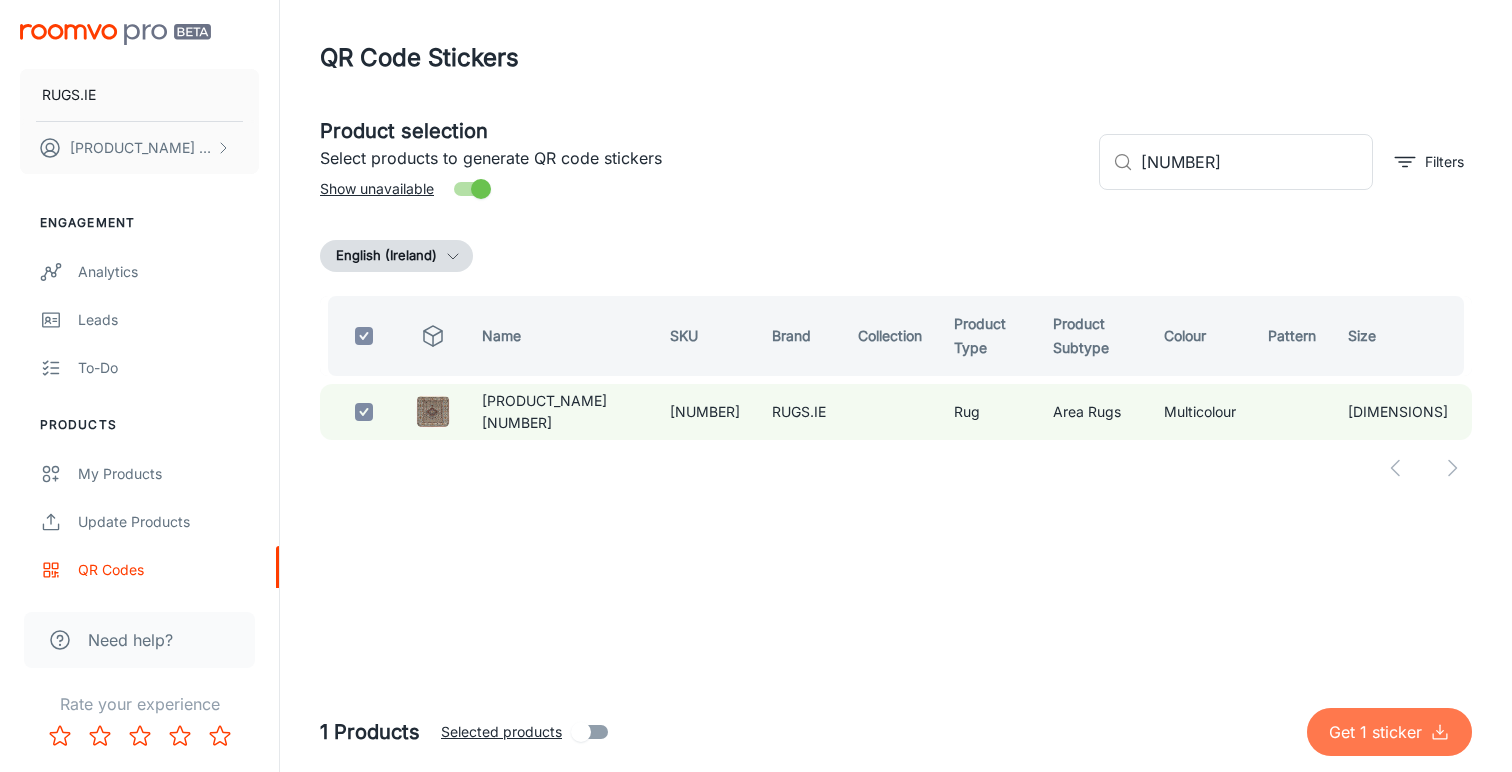 click on "Get 1 sticker" at bounding box center [1389, 732] 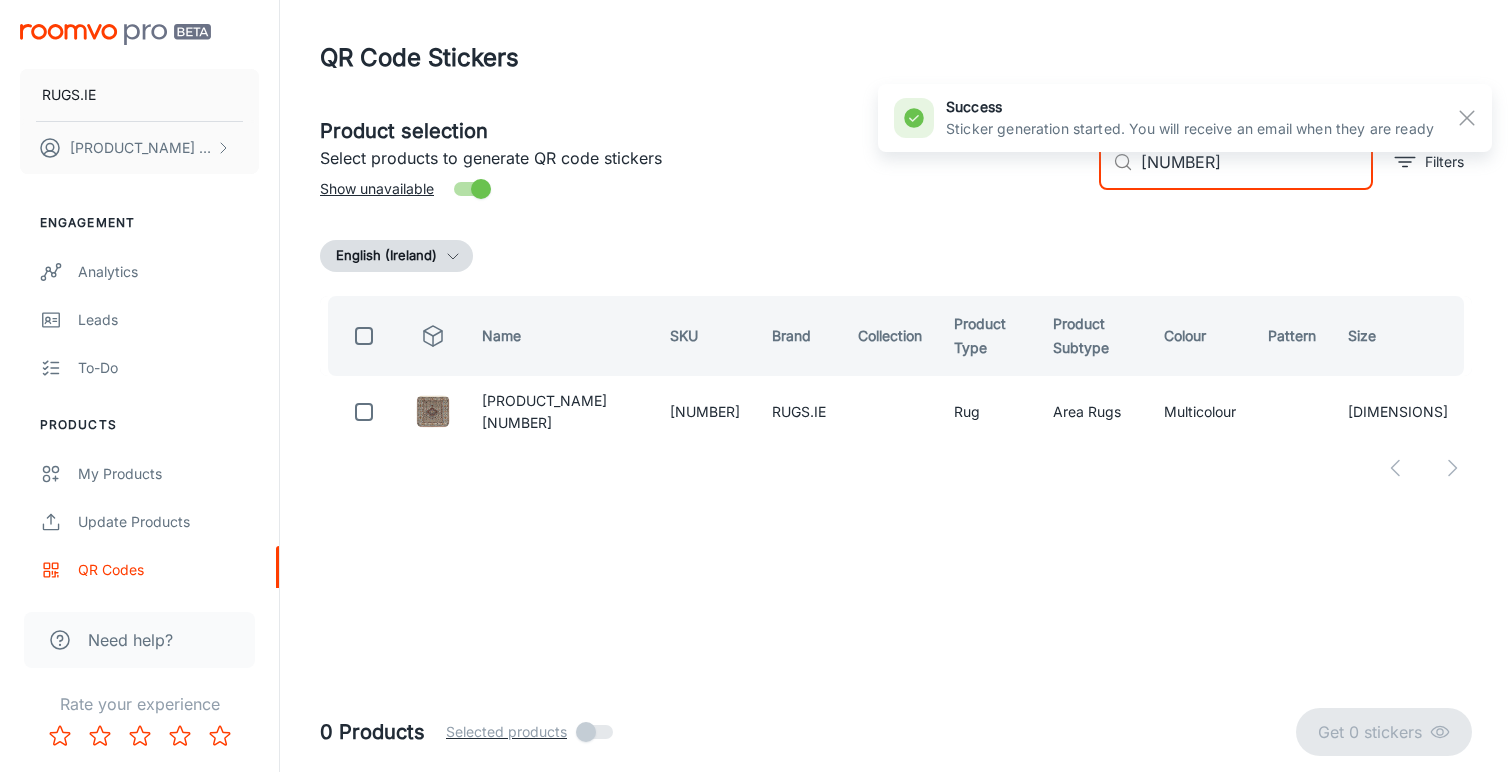 drag, startPoint x: 1273, startPoint y: 164, endPoint x: 1069, endPoint y: 163, distance: 204.00246 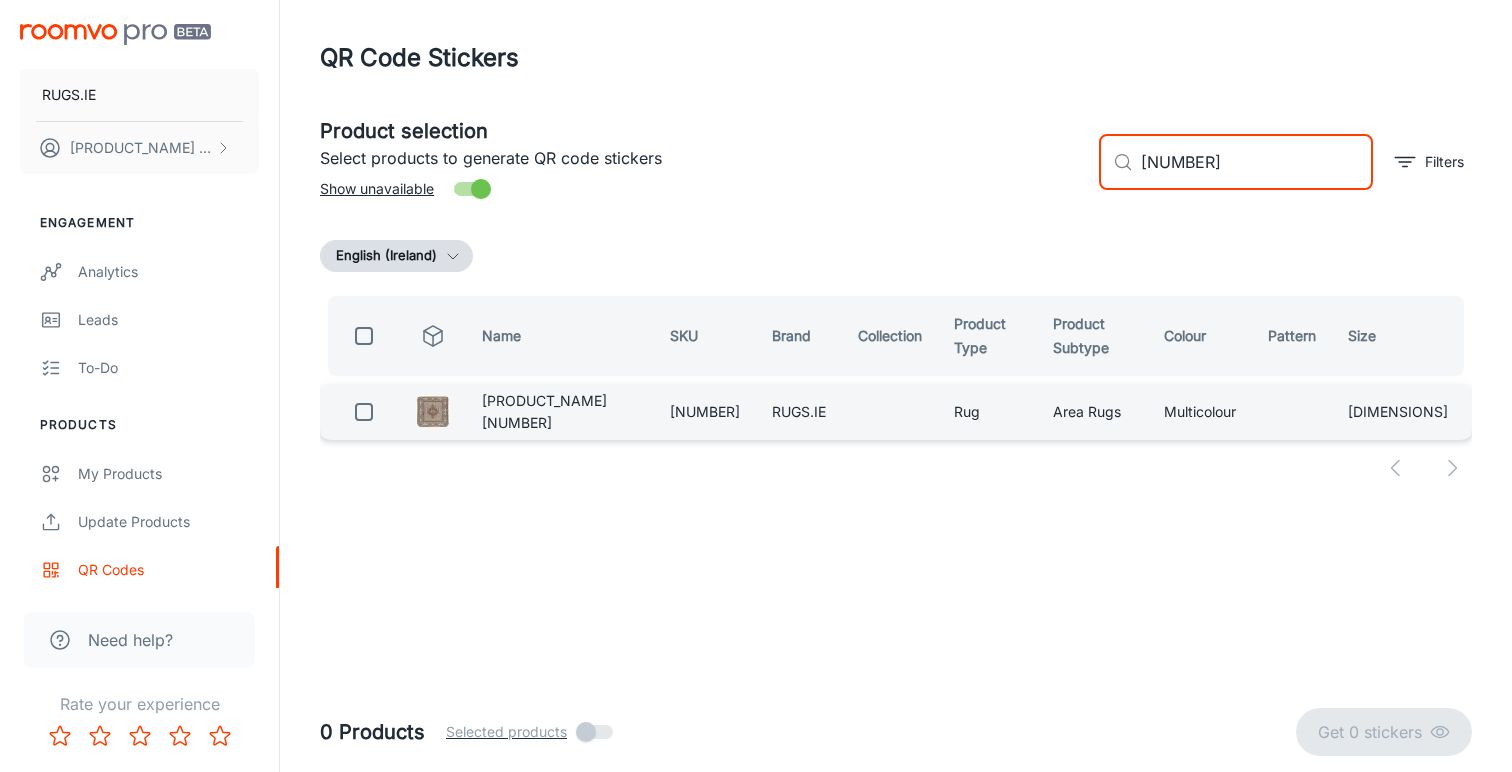 type on "[NUMBER]" 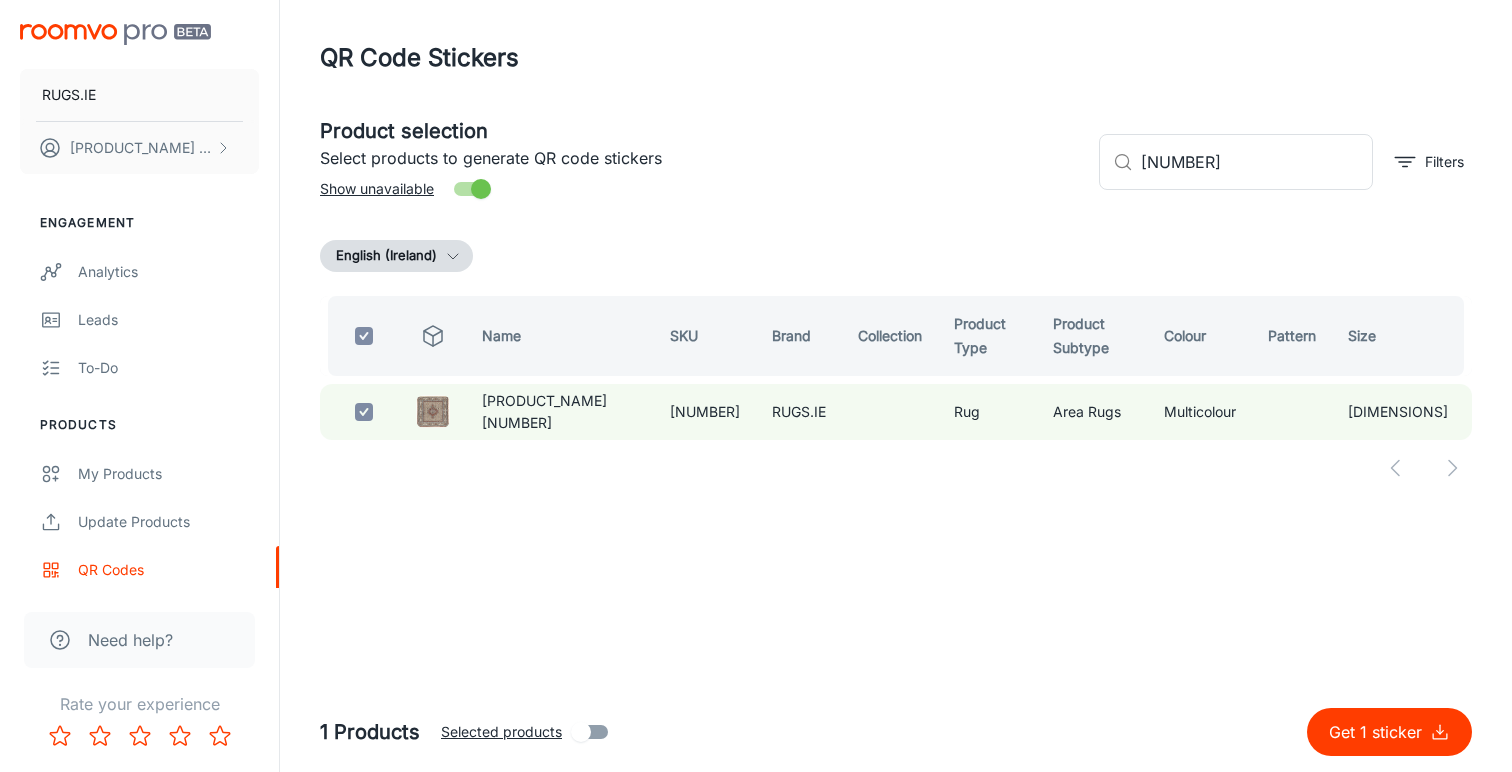 click on "Get 1 sticker" at bounding box center [1379, 732] 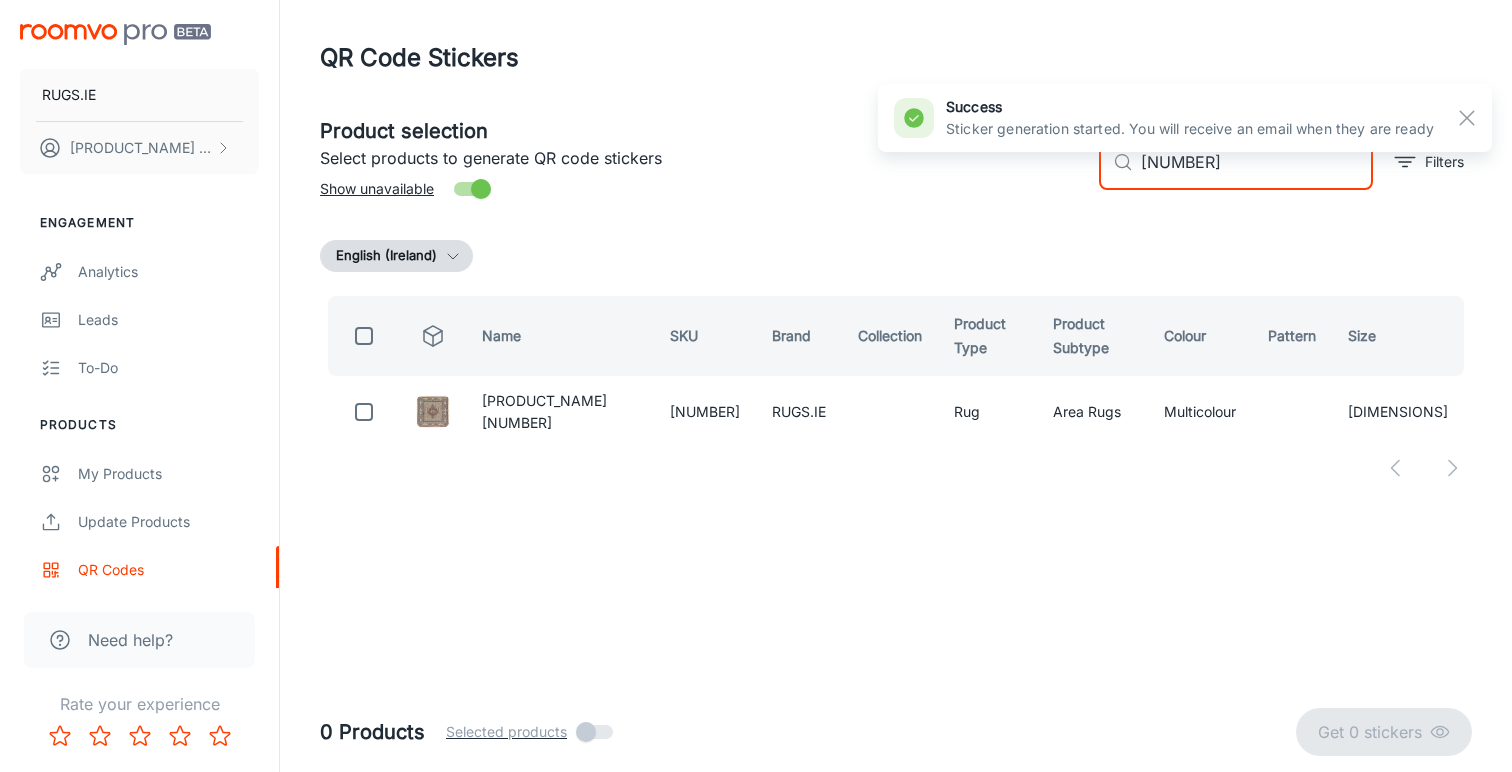 drag, startPoint x: 1218, startPoint y: 162, endPoint x: 1030, endPoint y: 162, distance: 188 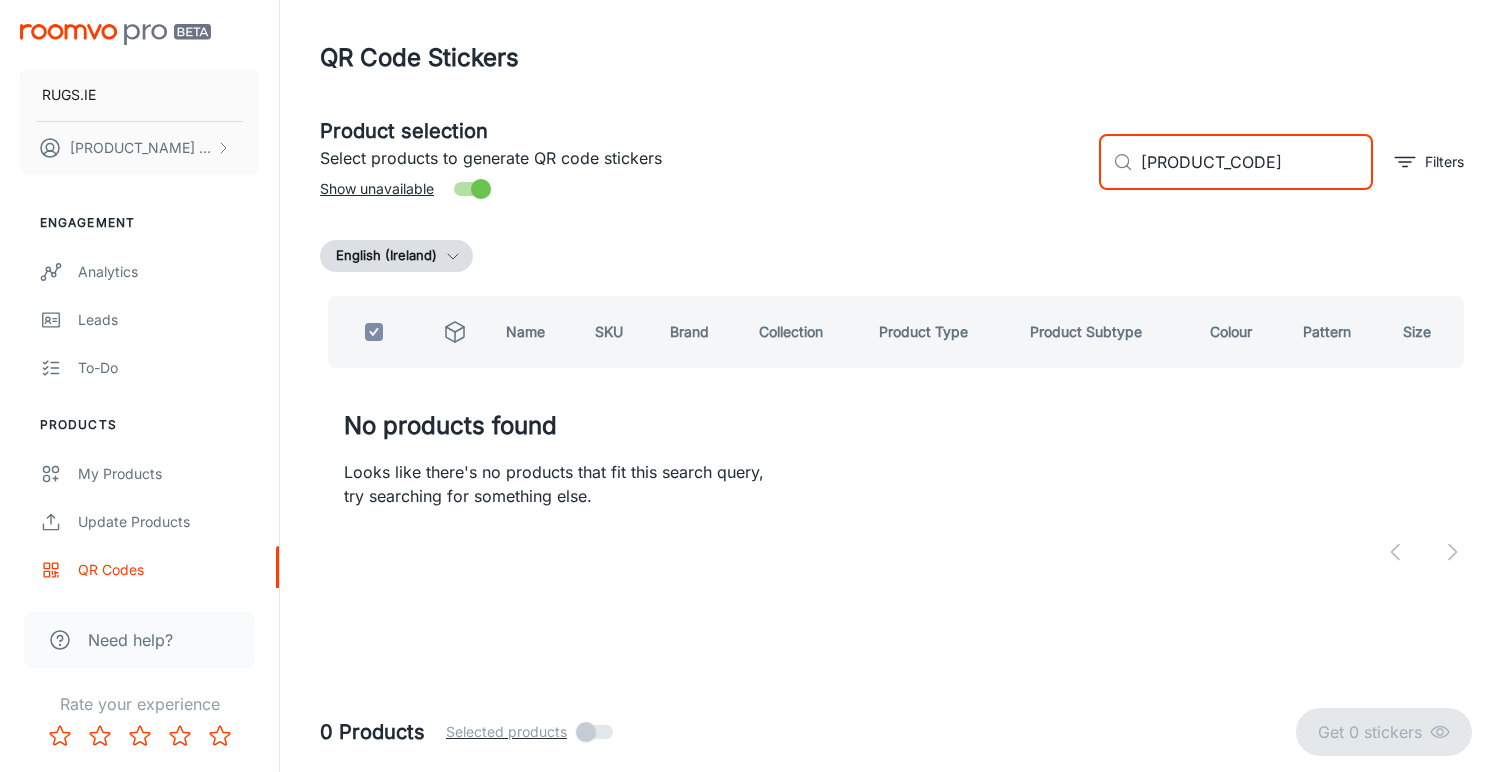 drag, startPoint x: 1224, startPoint y: 163, endPoint x: 1062, endPoint y: 147, distance: 162.78821 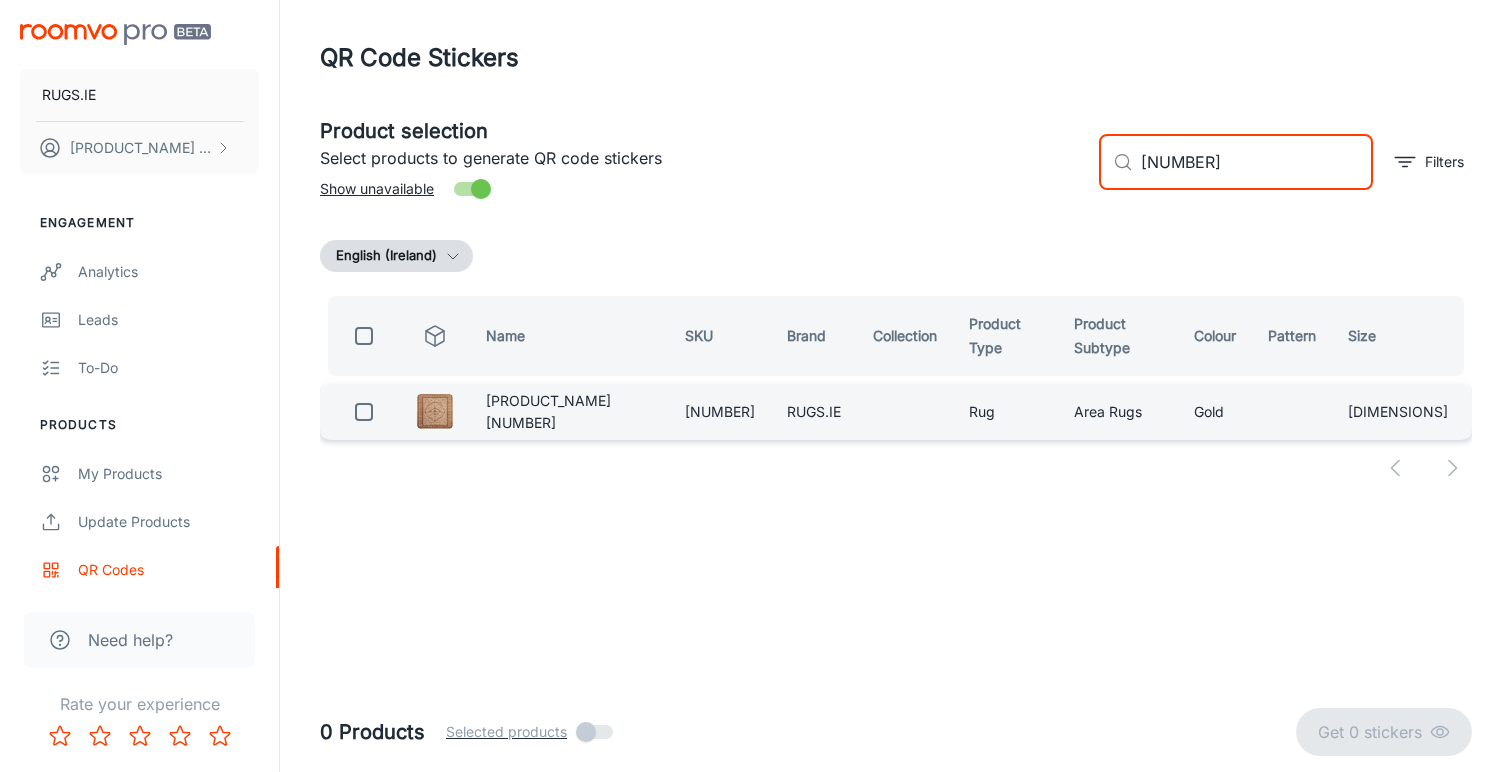 type on "[NUMBER]" 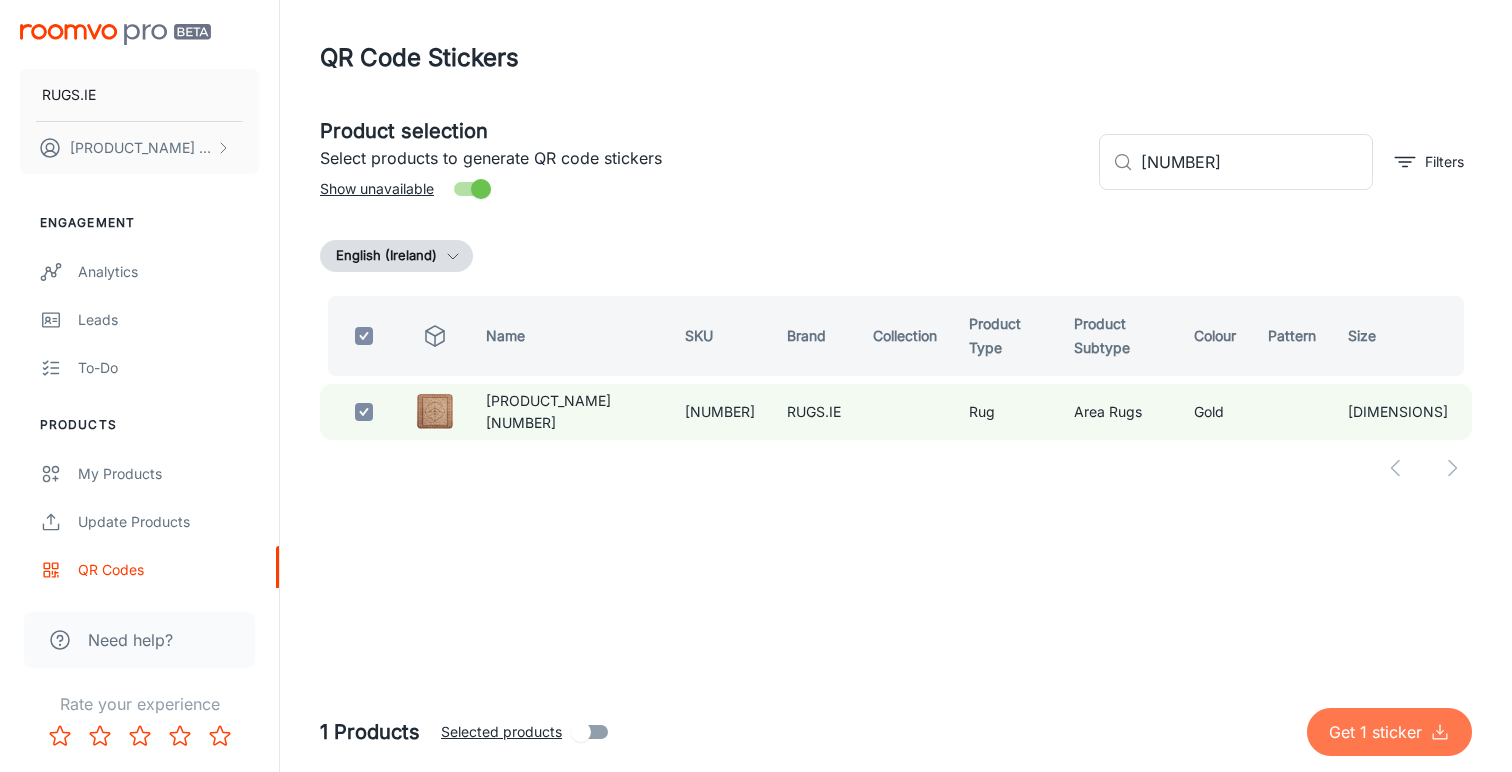 click on "Get 1 sticker" at bounding box center (1389, 732) 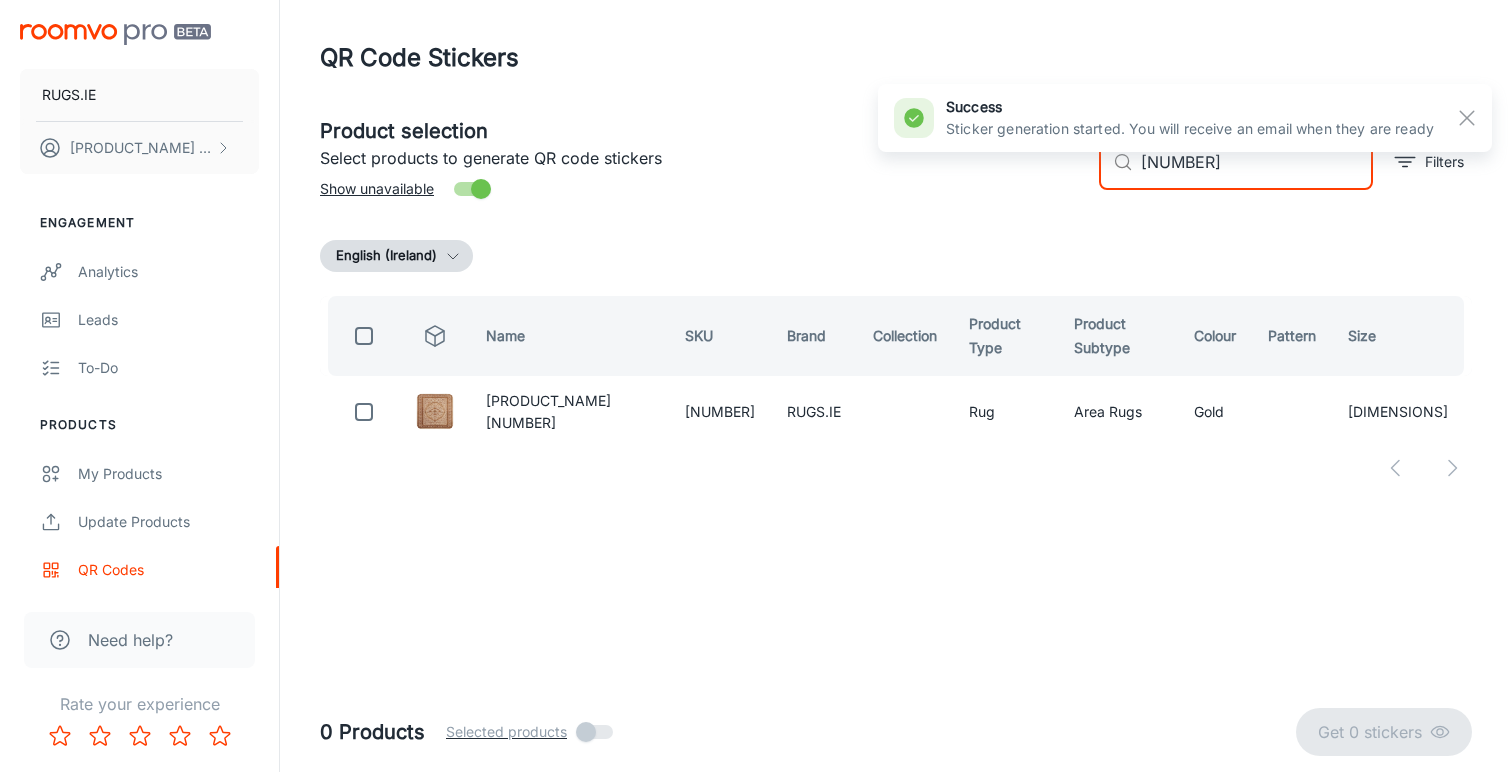drag, startPoint x: 1241, startPoint y: 170, endPoint x: 1066, endPoint y: 165, distance: 175.07141 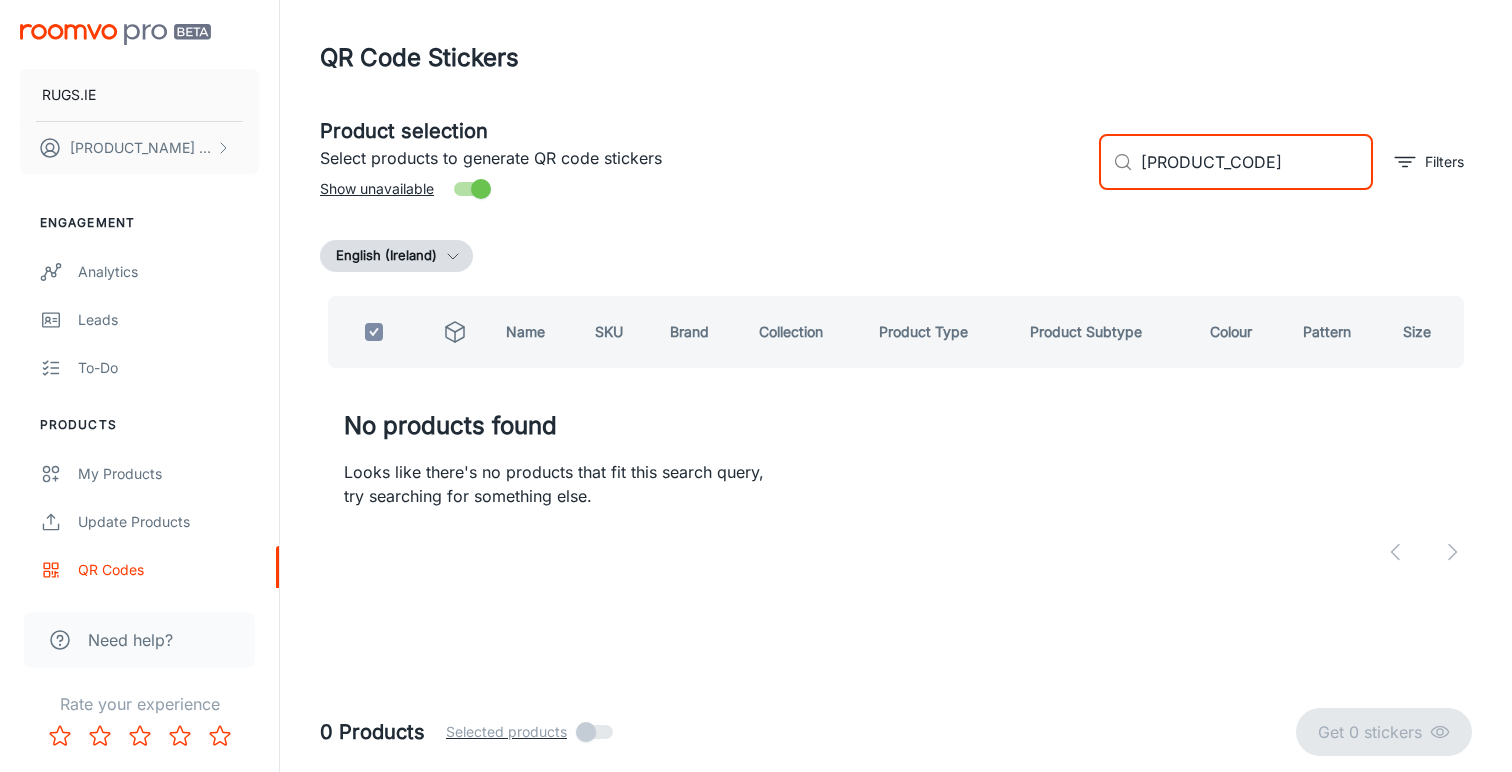 drag, startPoint x: 1222, startPoint y: 162, endPoint x: 1104, endPoint y: 162, distance: 118 